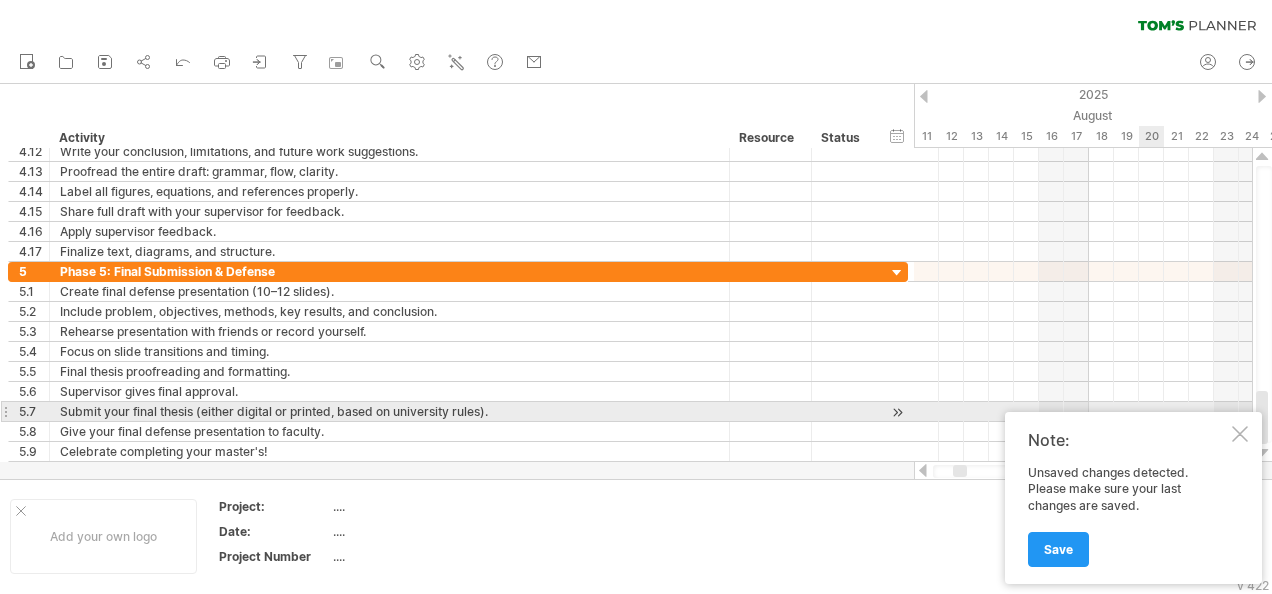scroll, scrollTop: 0, scrollLeft: 0, axis: both 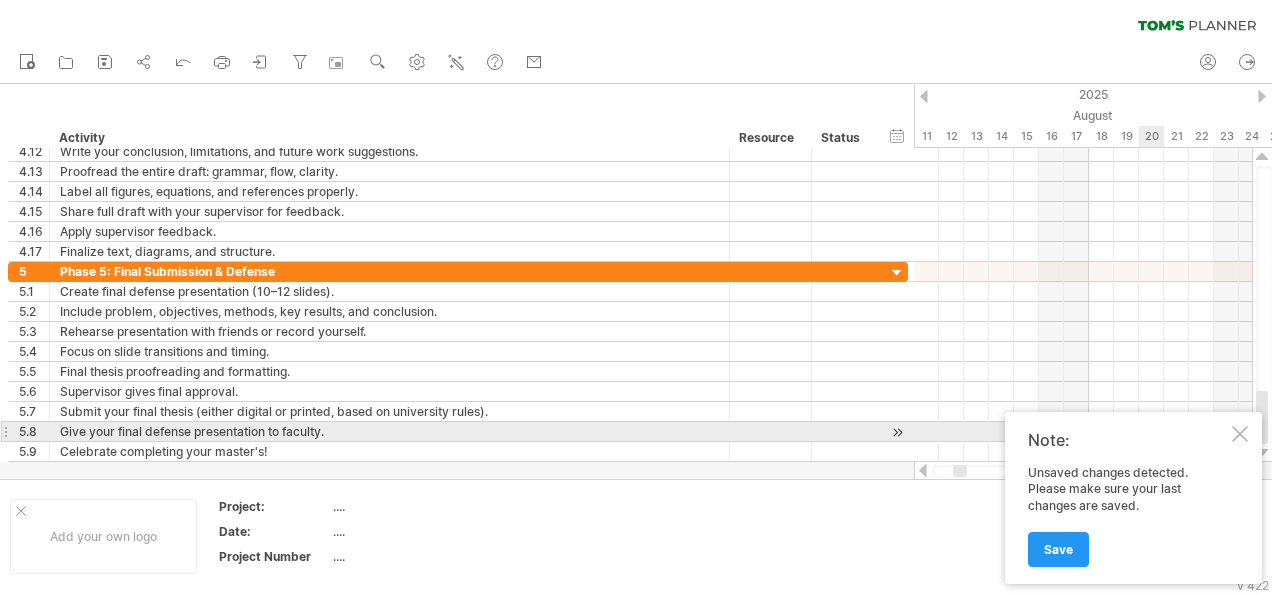 click at bounding box center (1240, 434) 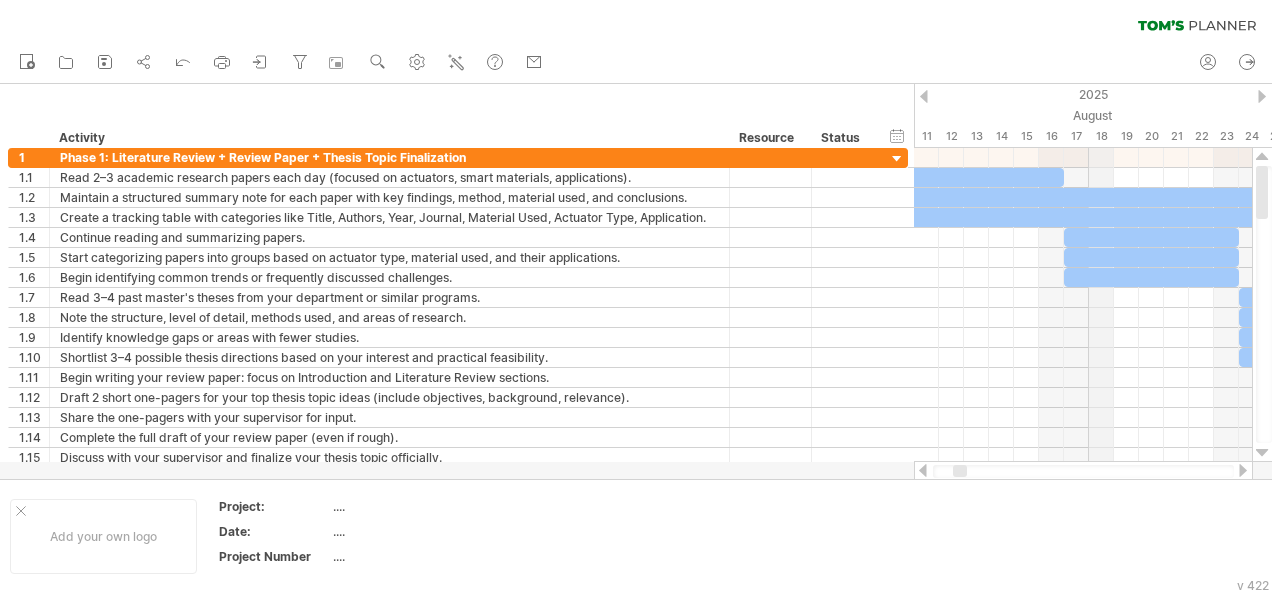 click on "August" at bounding box center (1051, 115) 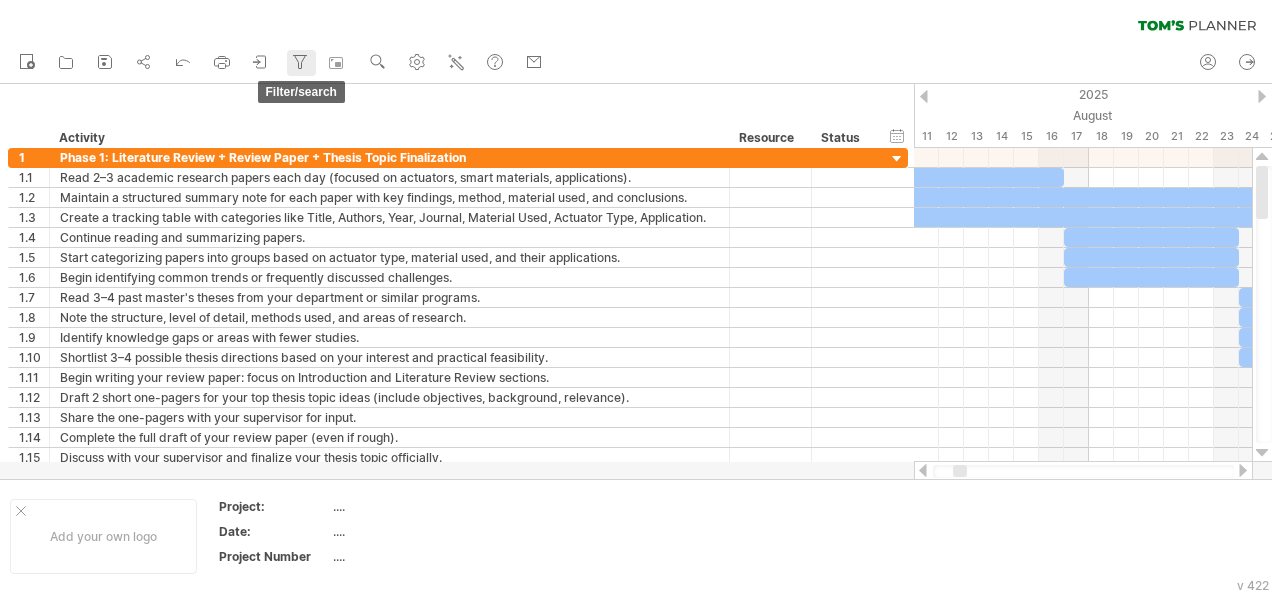 click 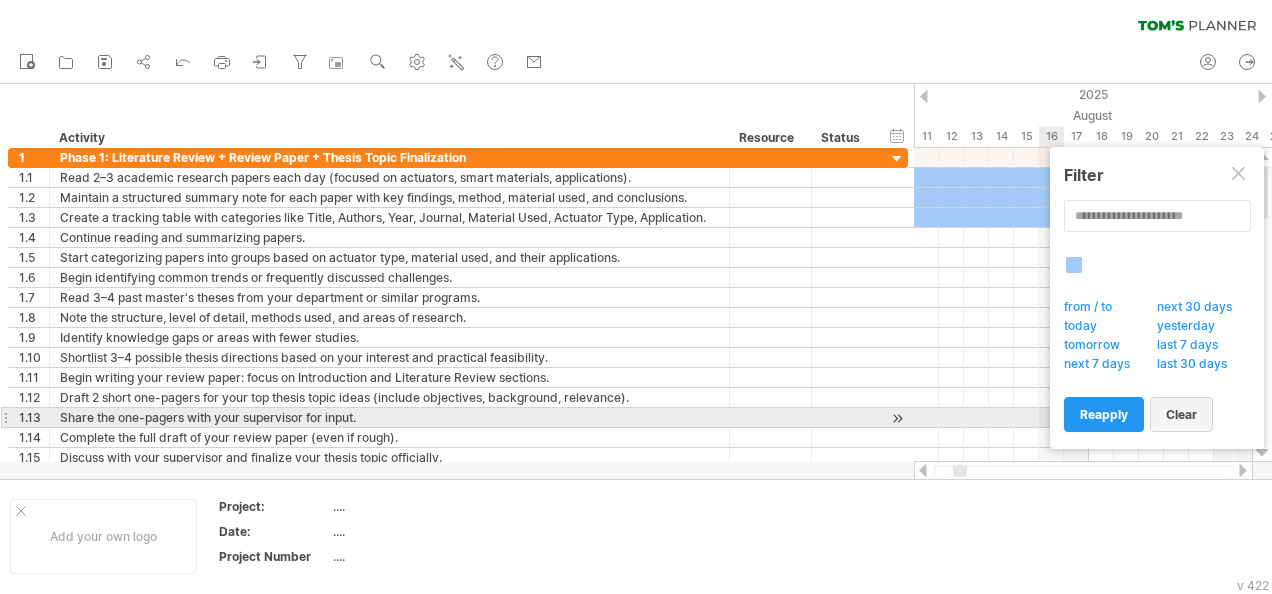 click on "clear" at bounding box center [1181, 414] 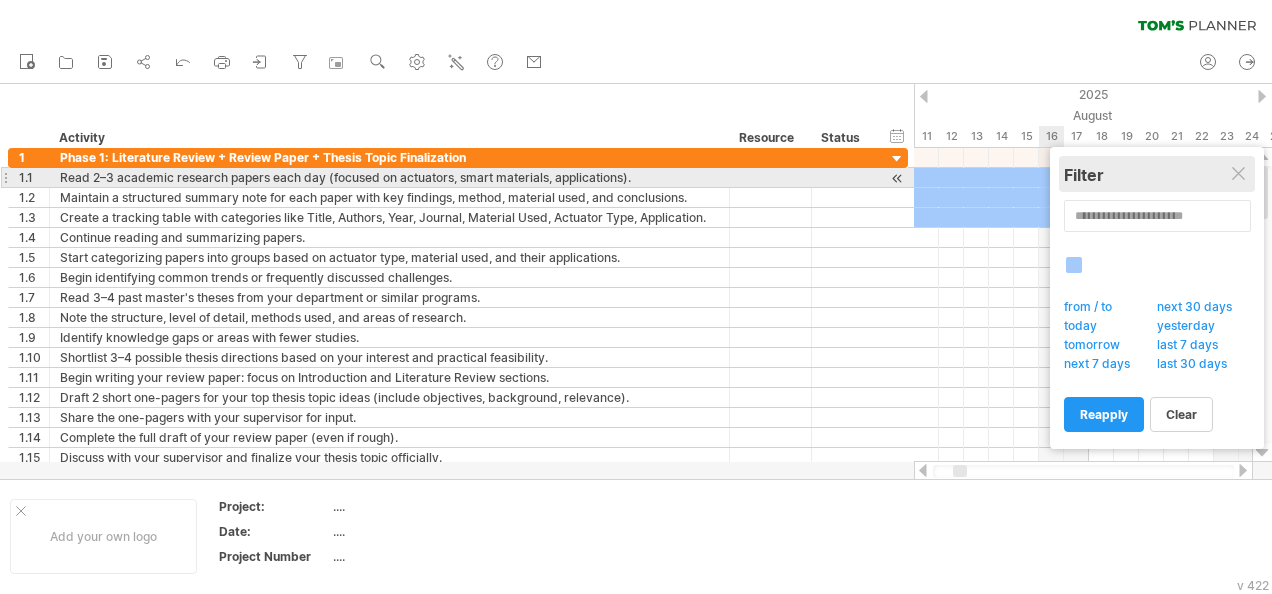 click on "Filter" at bounding box center [1157, 175] 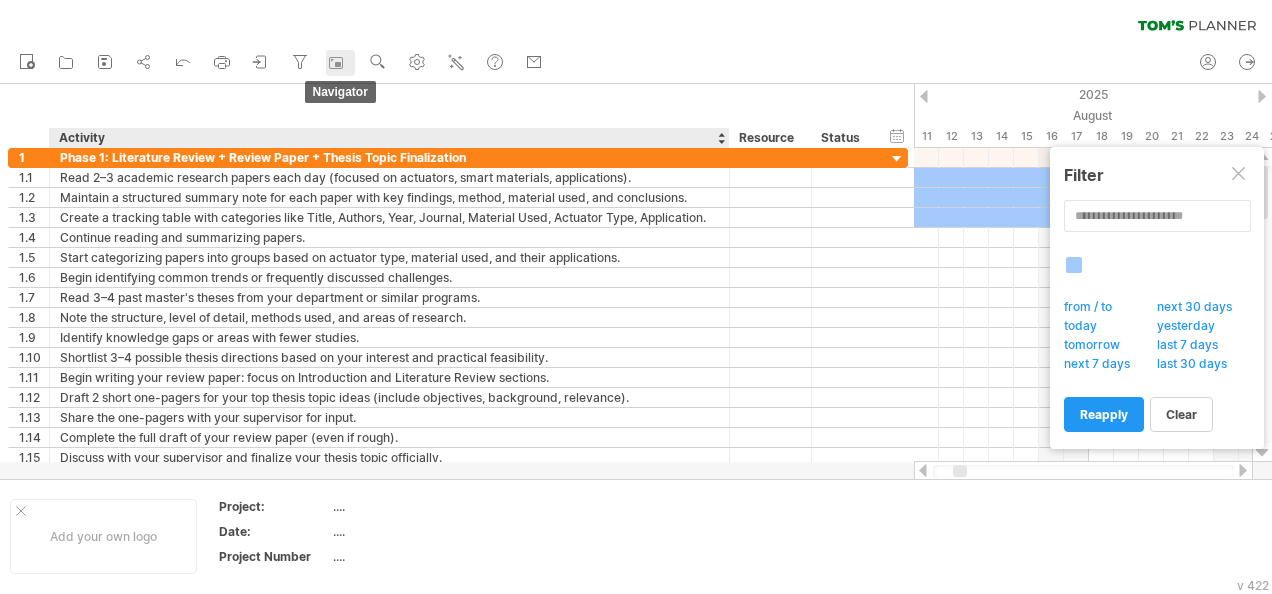 click at bounding box center [339, 63] 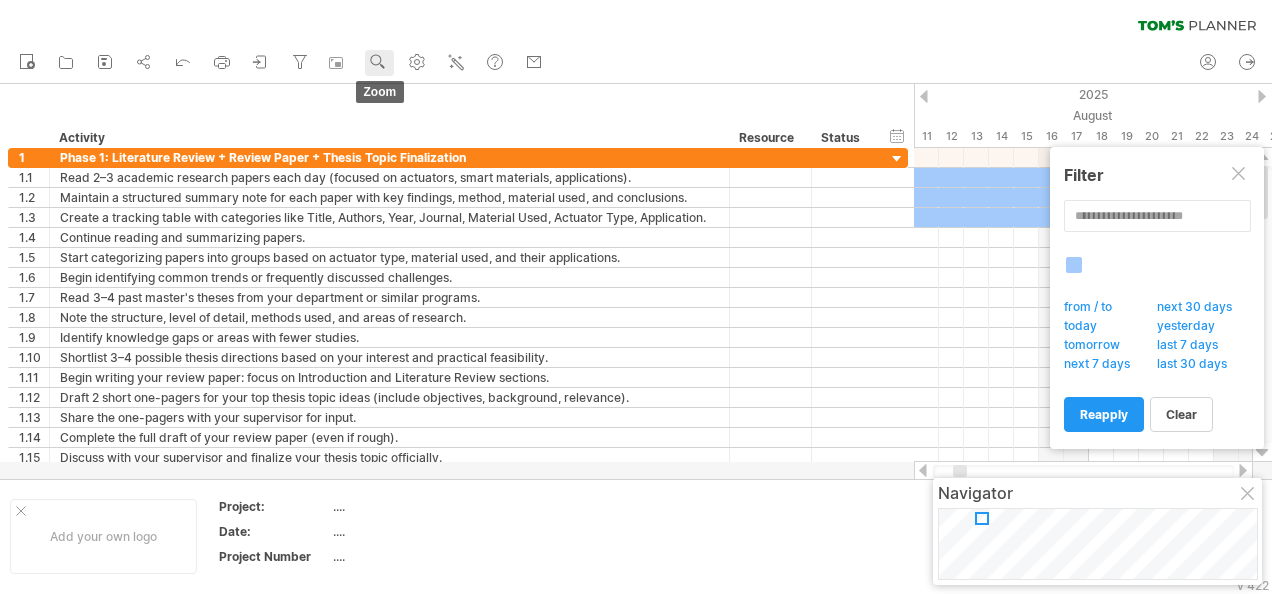 click on "zoom" at bounding box center [379, 63] 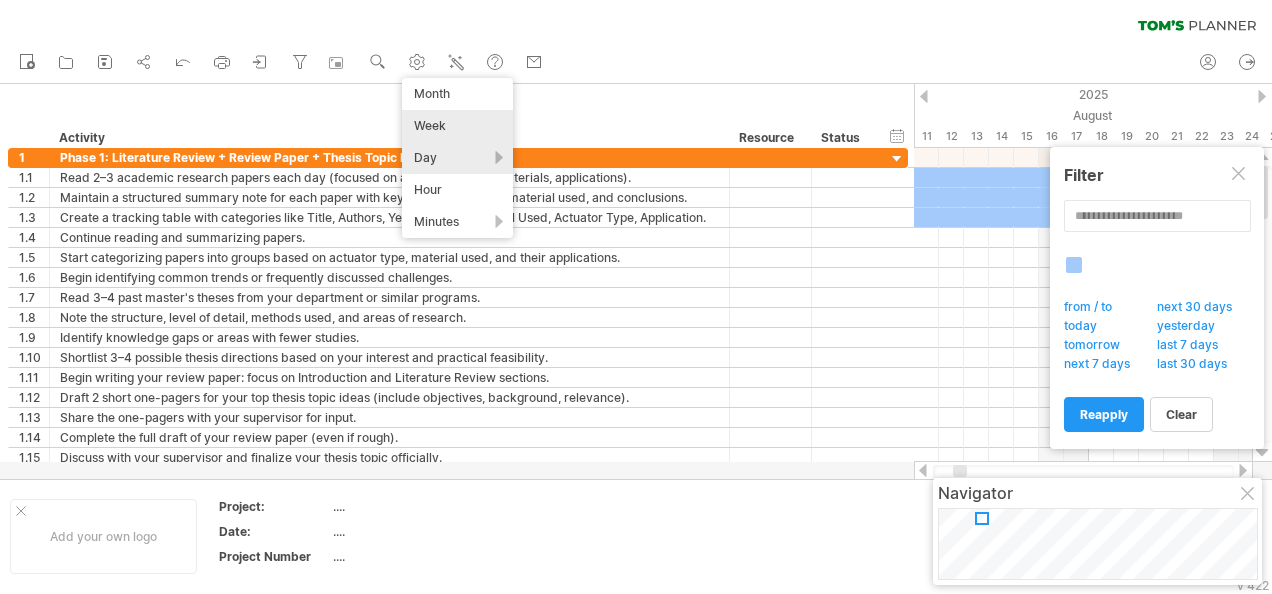 click on "Week" at bounding box center [457, 126] 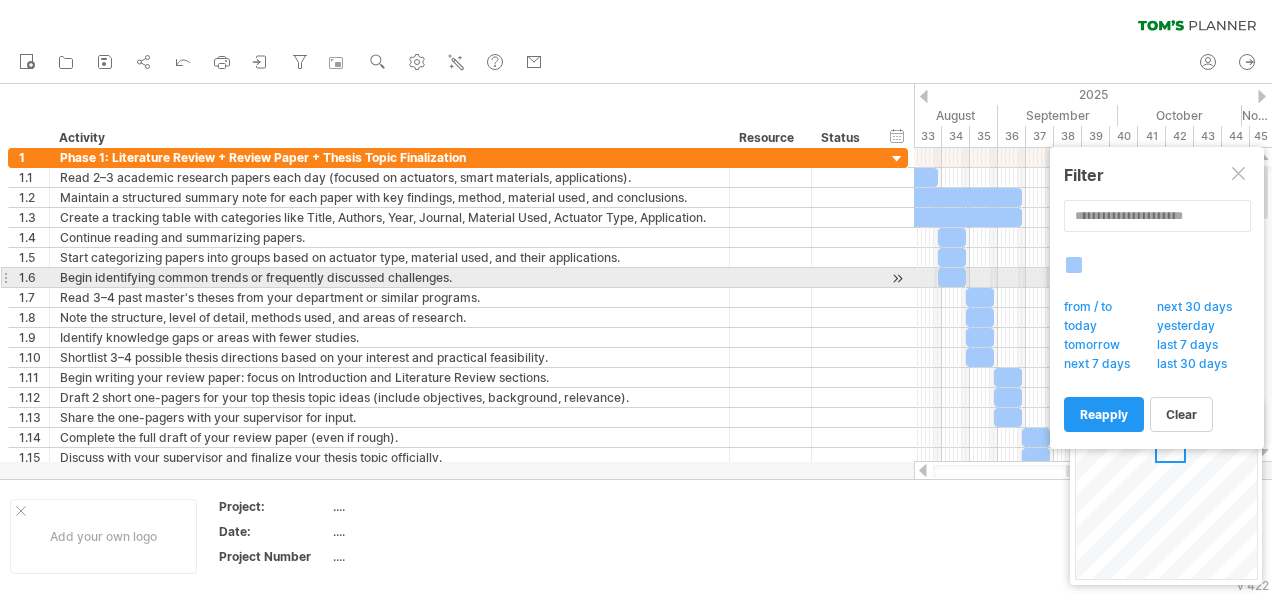 click at bounding box center (1083, 278) 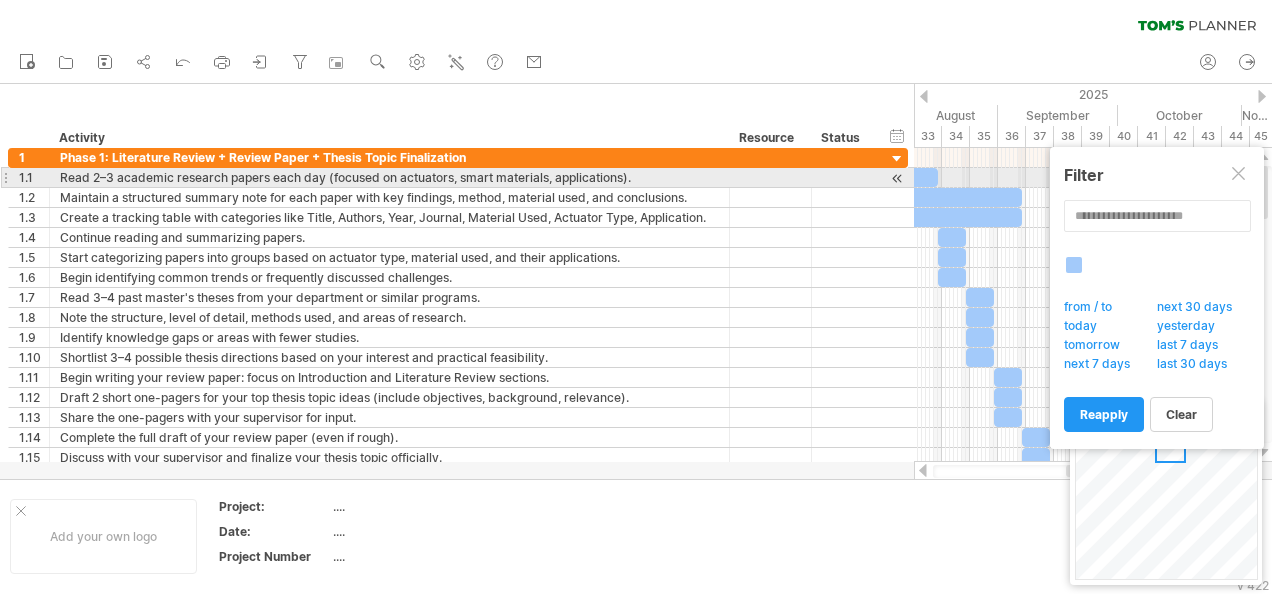 click at bounding box center [1240, 175] 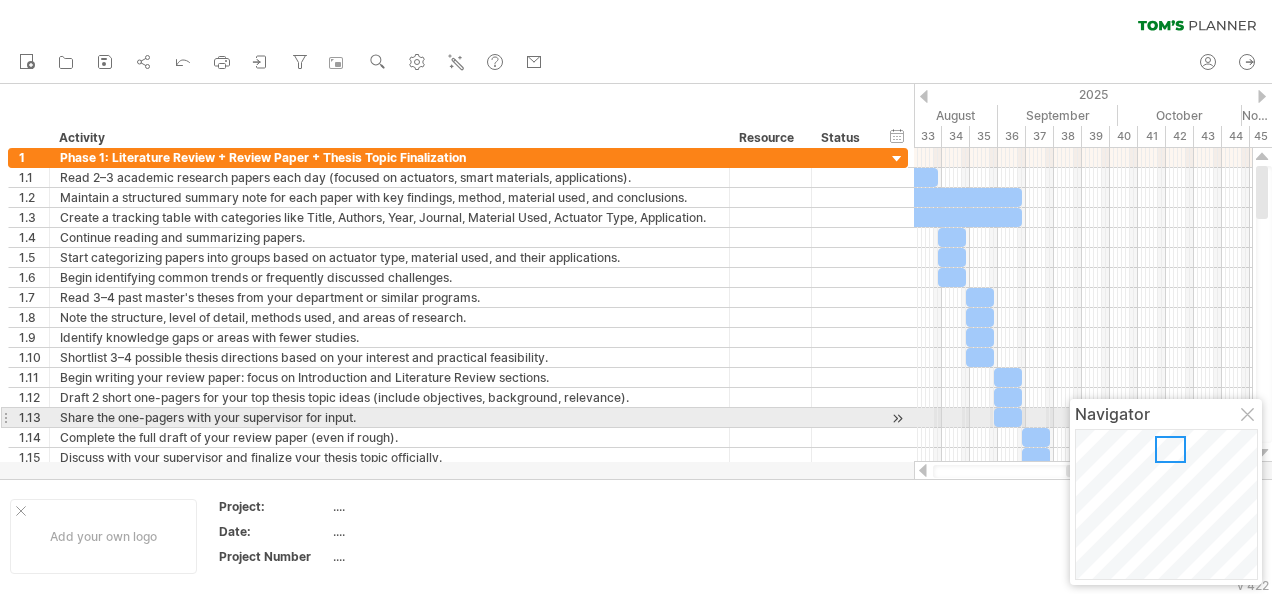 click at bounding box center [1249, 416] 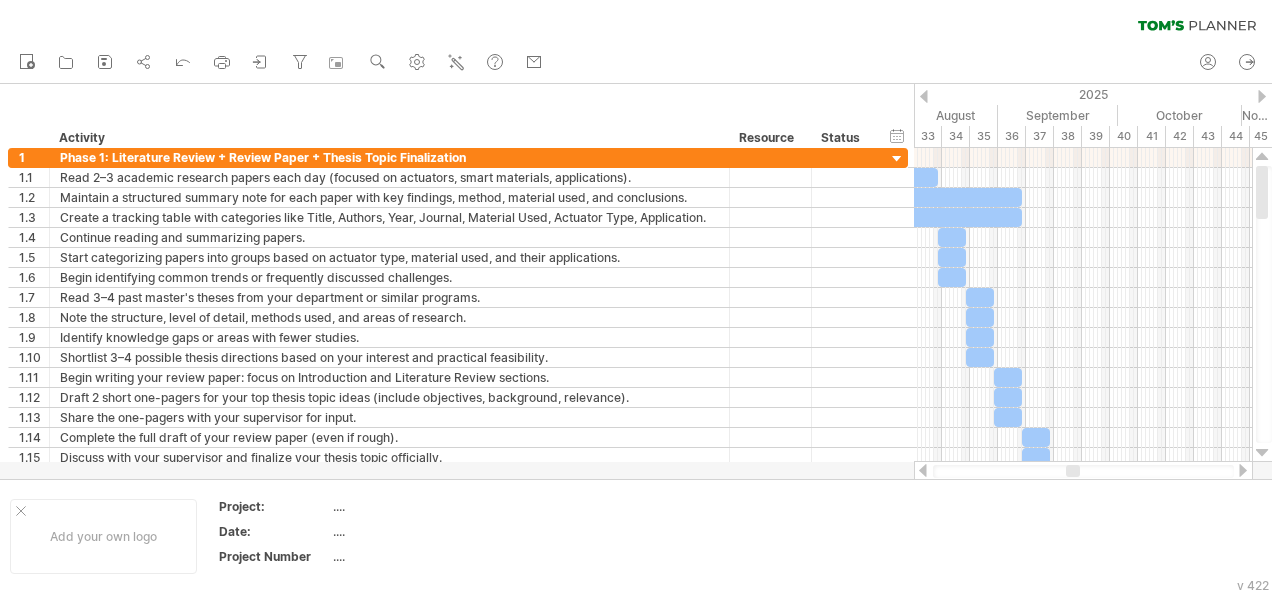 click at bounding box center [923, 470] 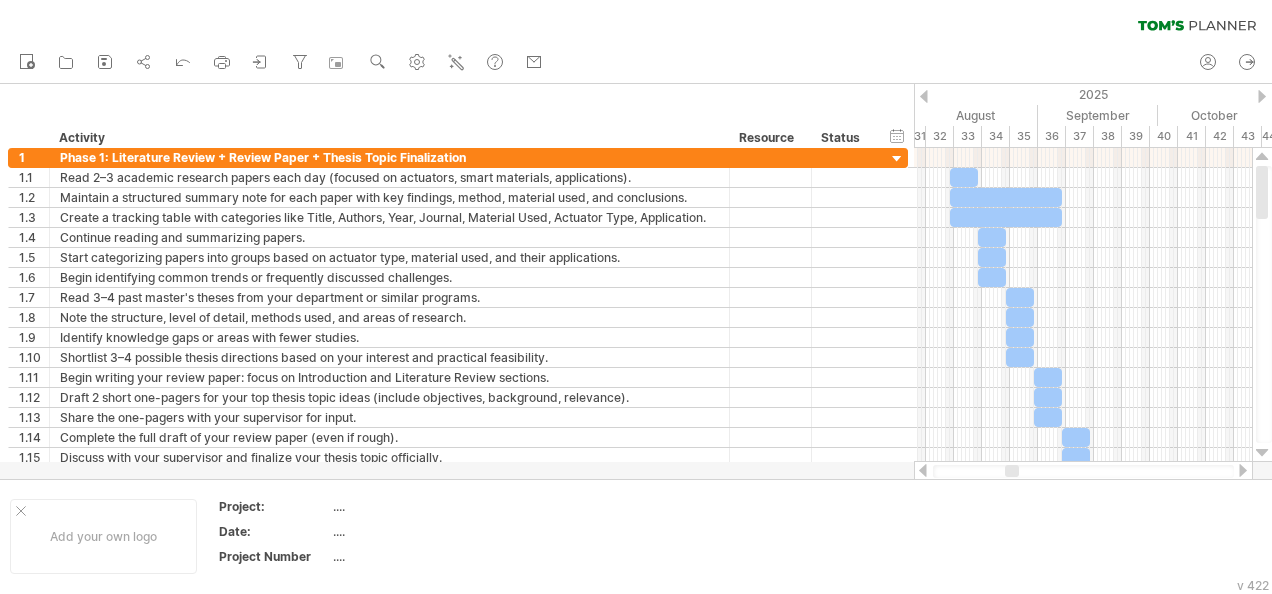 click at bounding box center [923, 470] 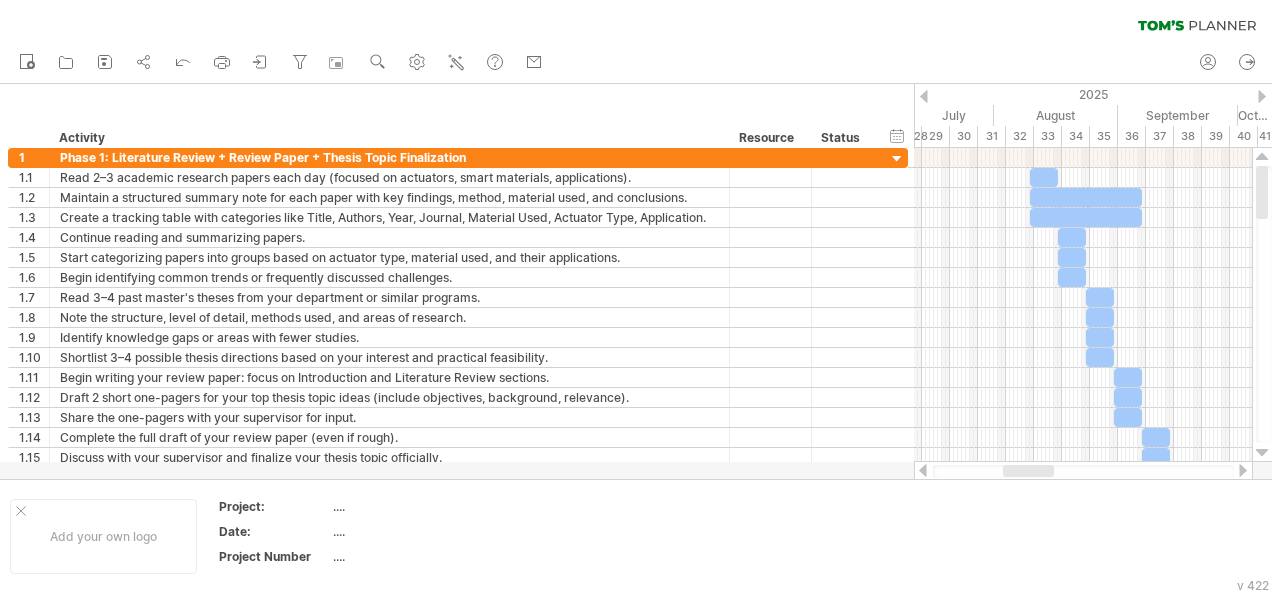 click at bounding box center (923, 470) 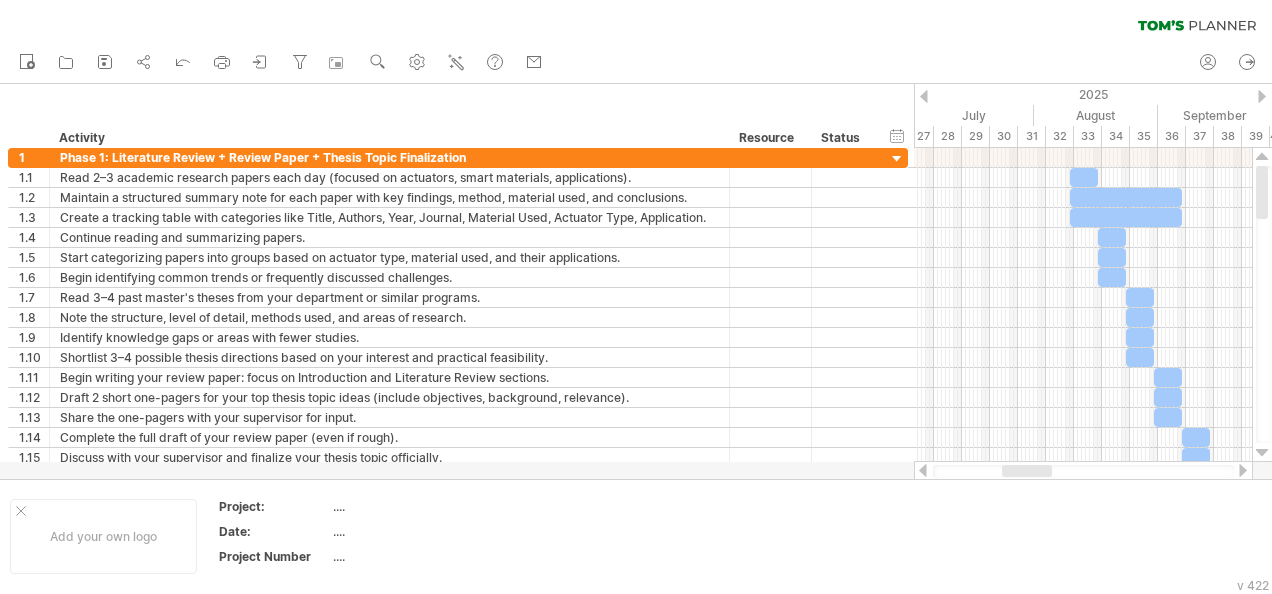 click at bounding box center (923, 470) 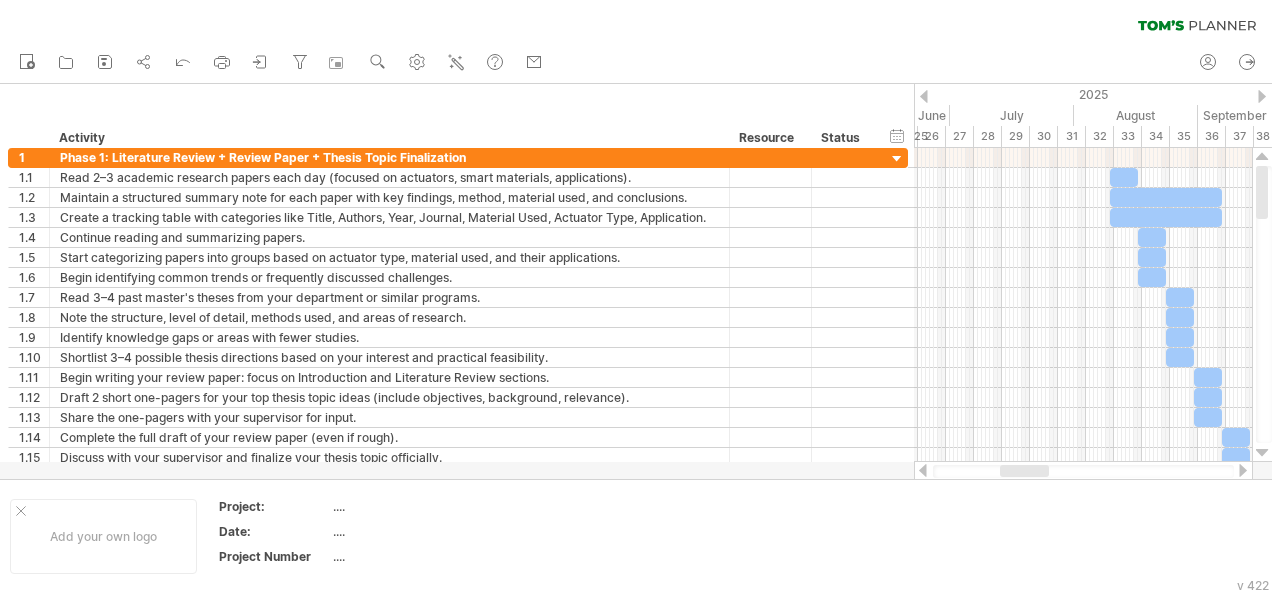 click at bounding box center (1243, 470) 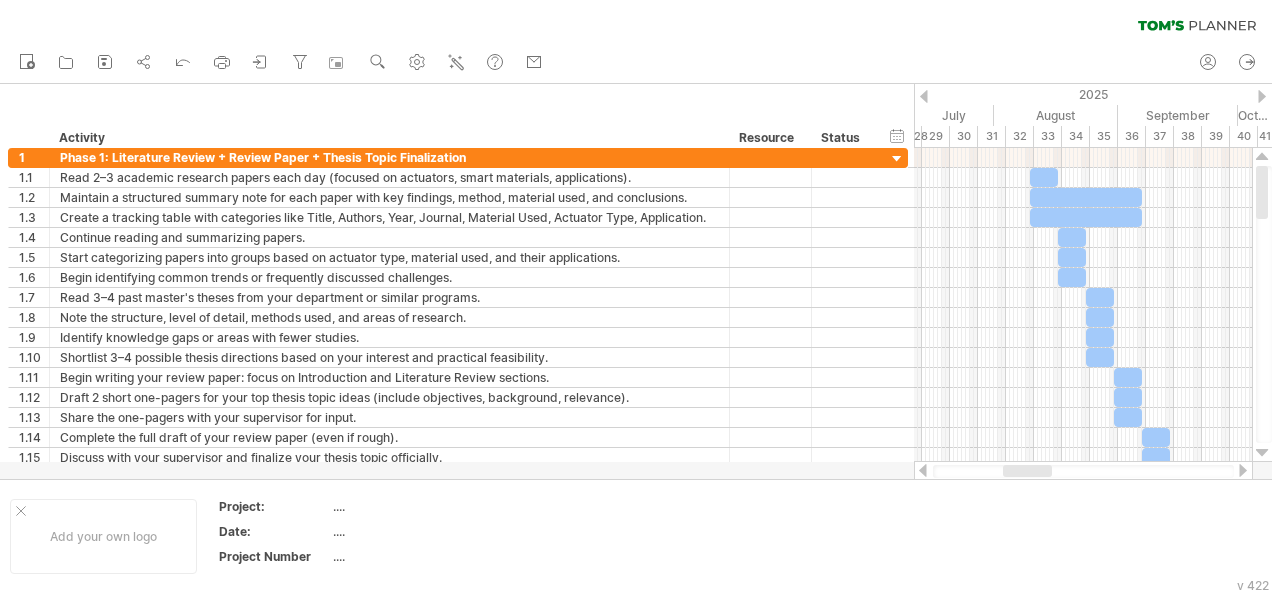 click at bounding box center [1243, 470] 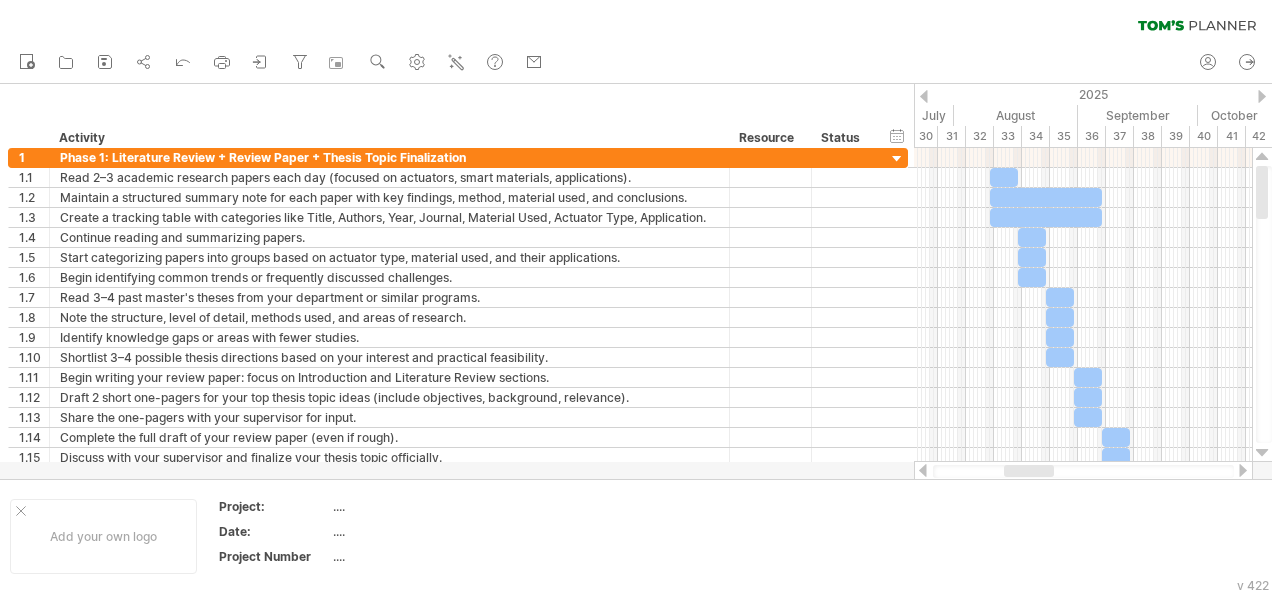 click at bounding box center [1243, 470] 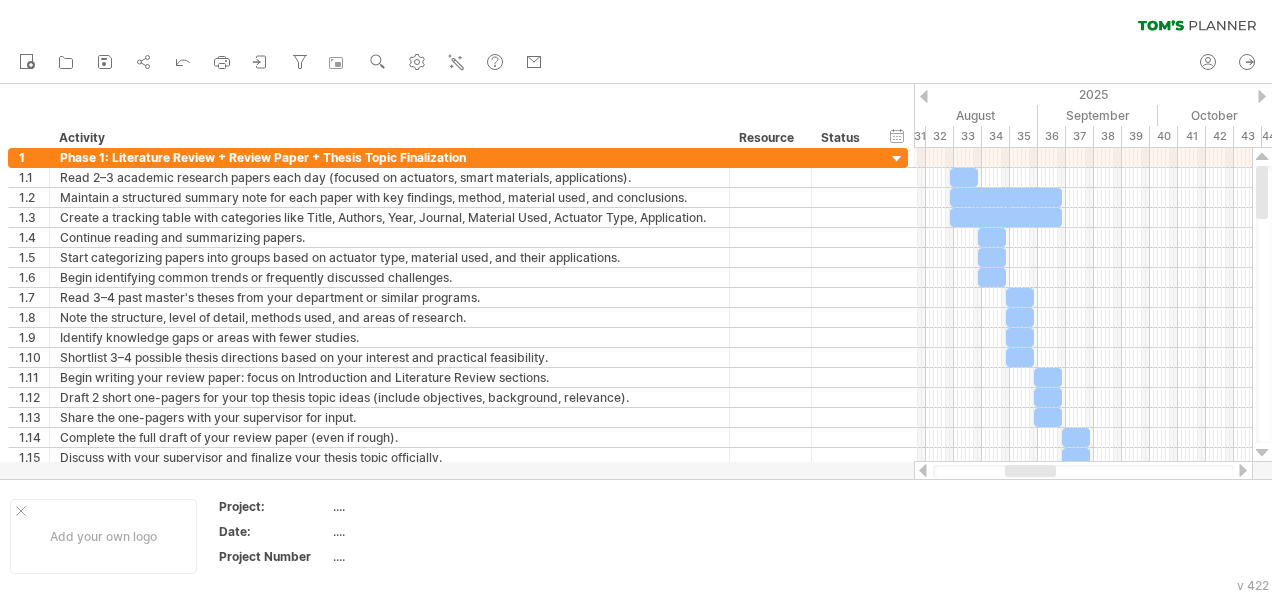 click at bounding box center [1243, 470] 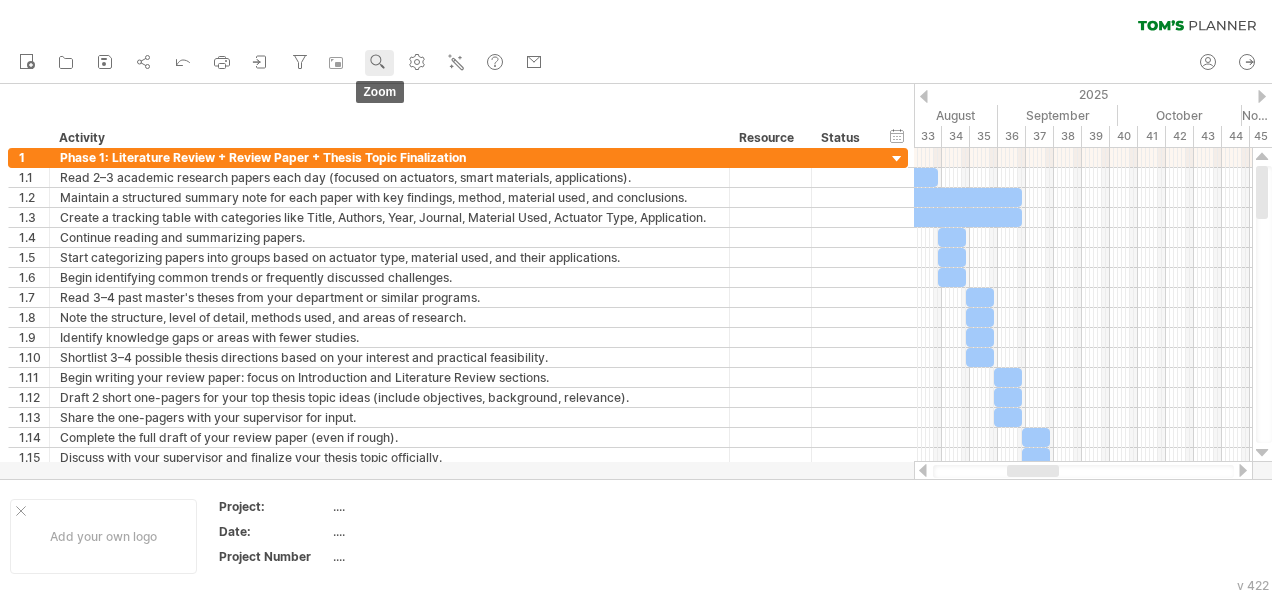 click 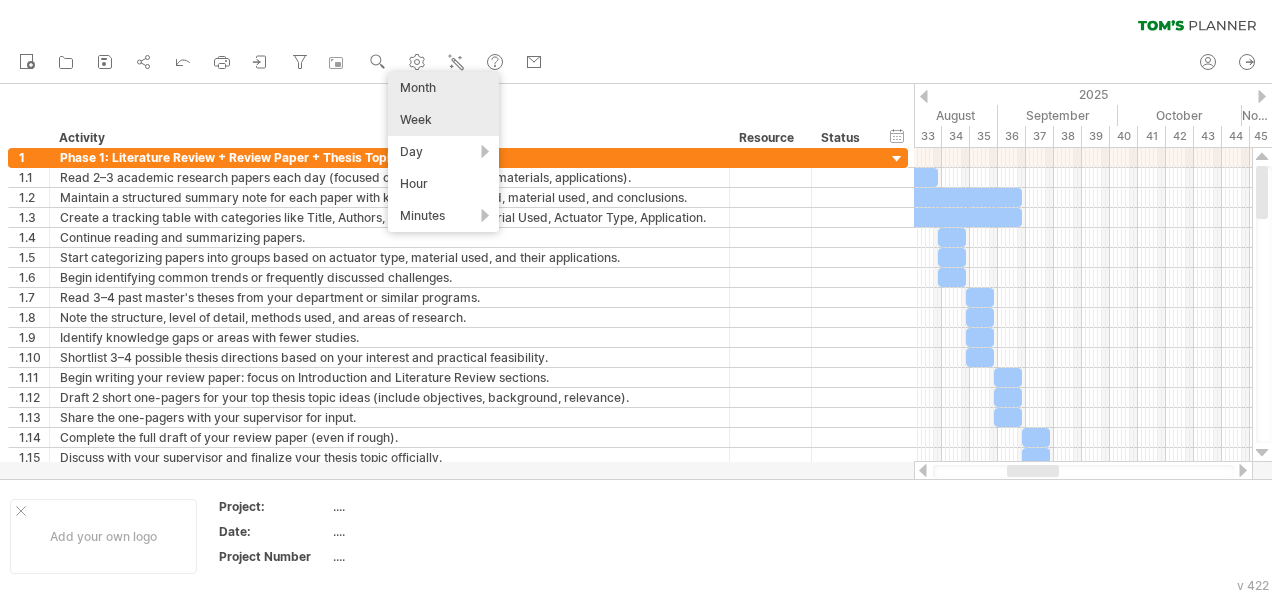 click on "Month" at bounding box center (443, 88) 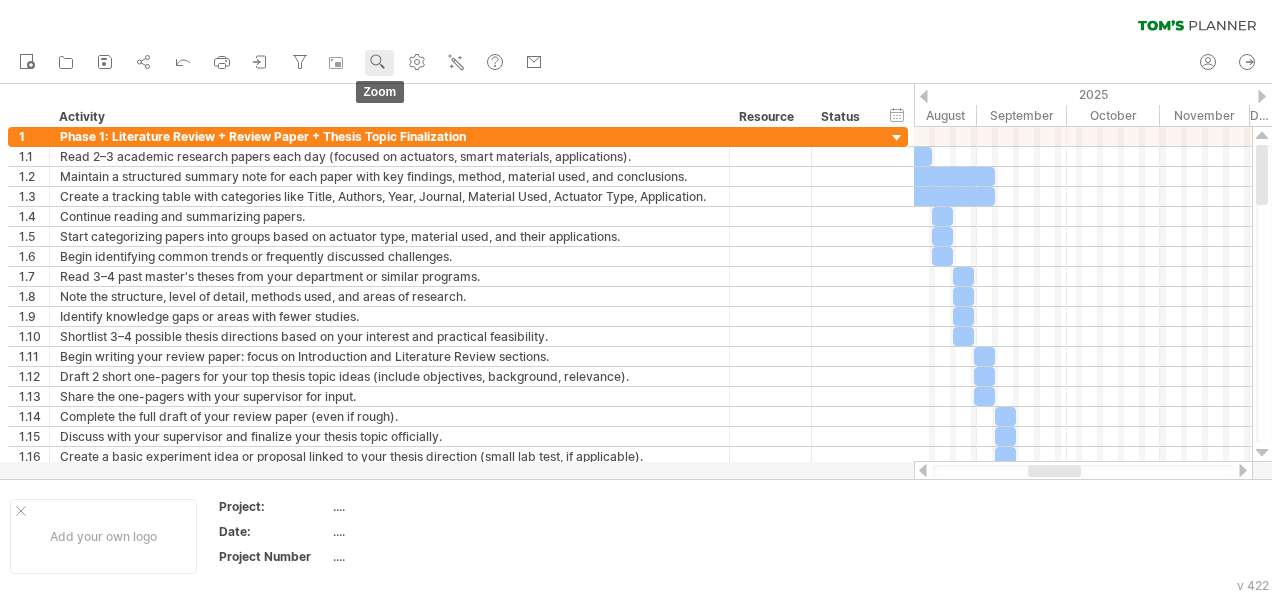 click 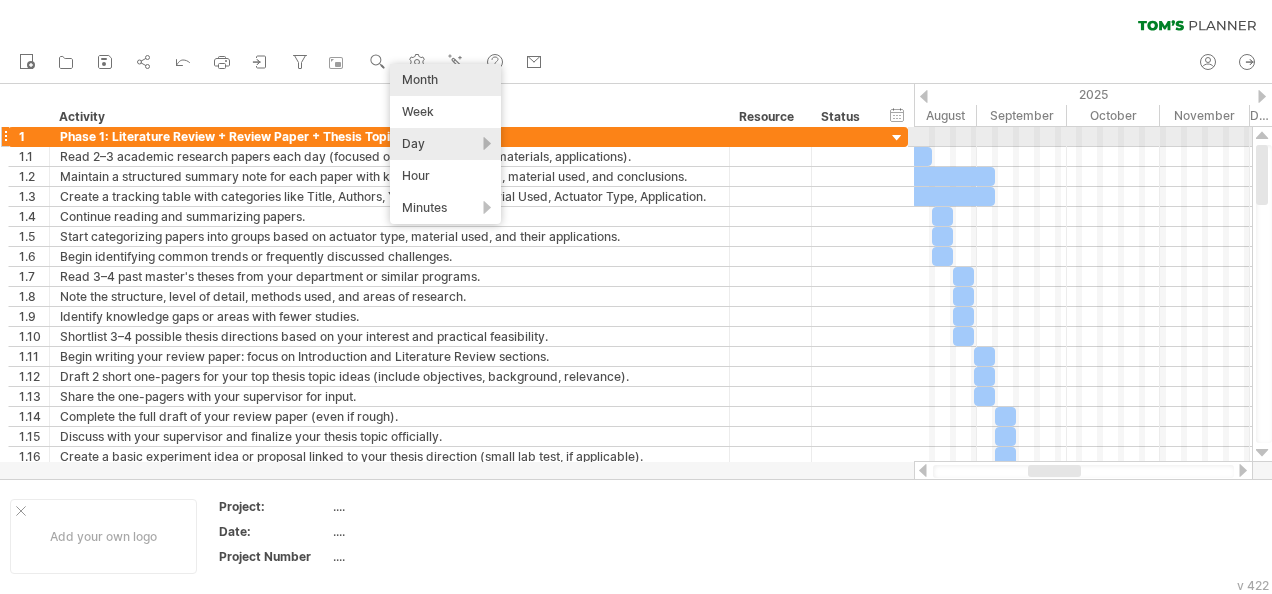 click on "Day" at bounding box center (445, 144) 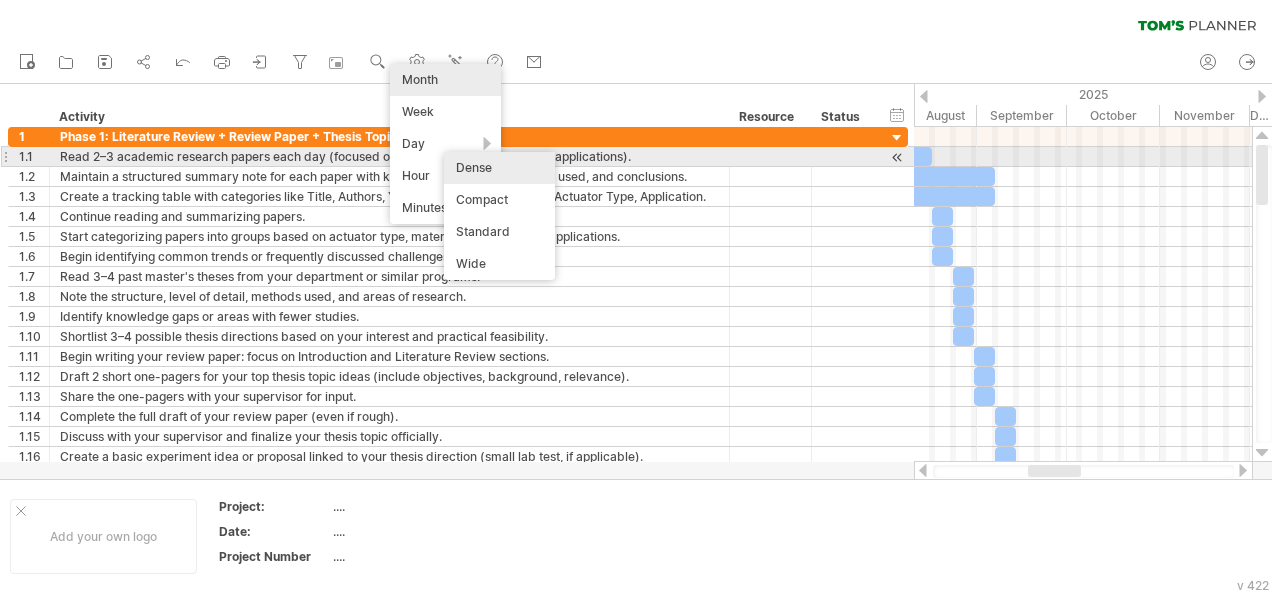 click on "Dense" at bounding box center [499, 168] 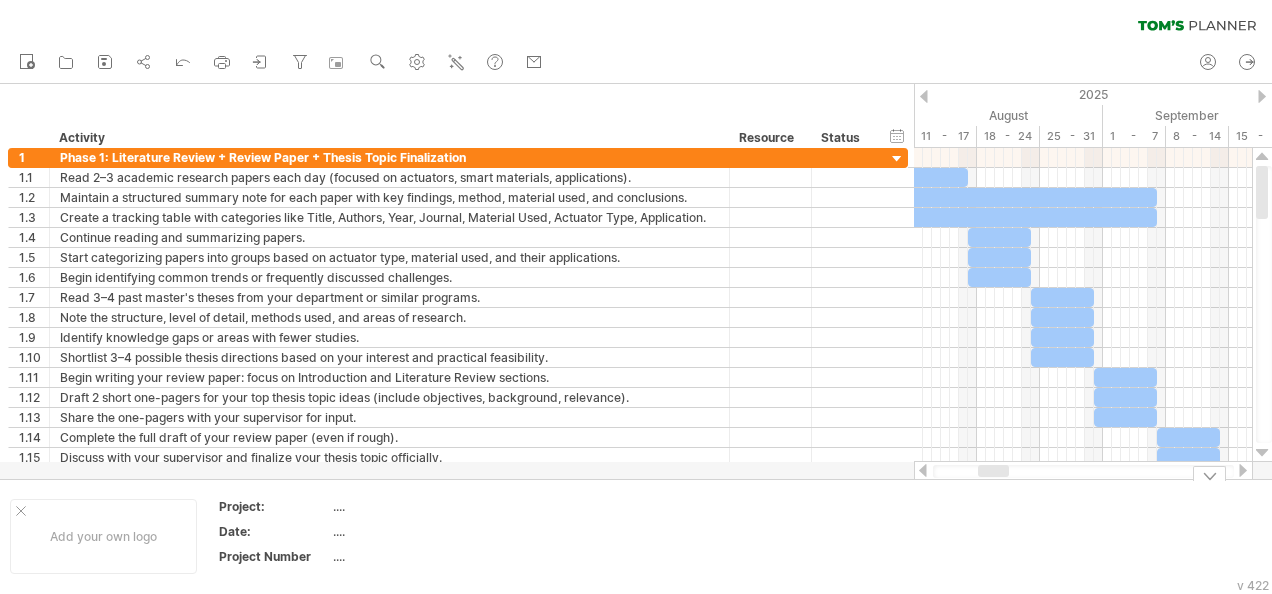 click at bounding box center (923, 470) 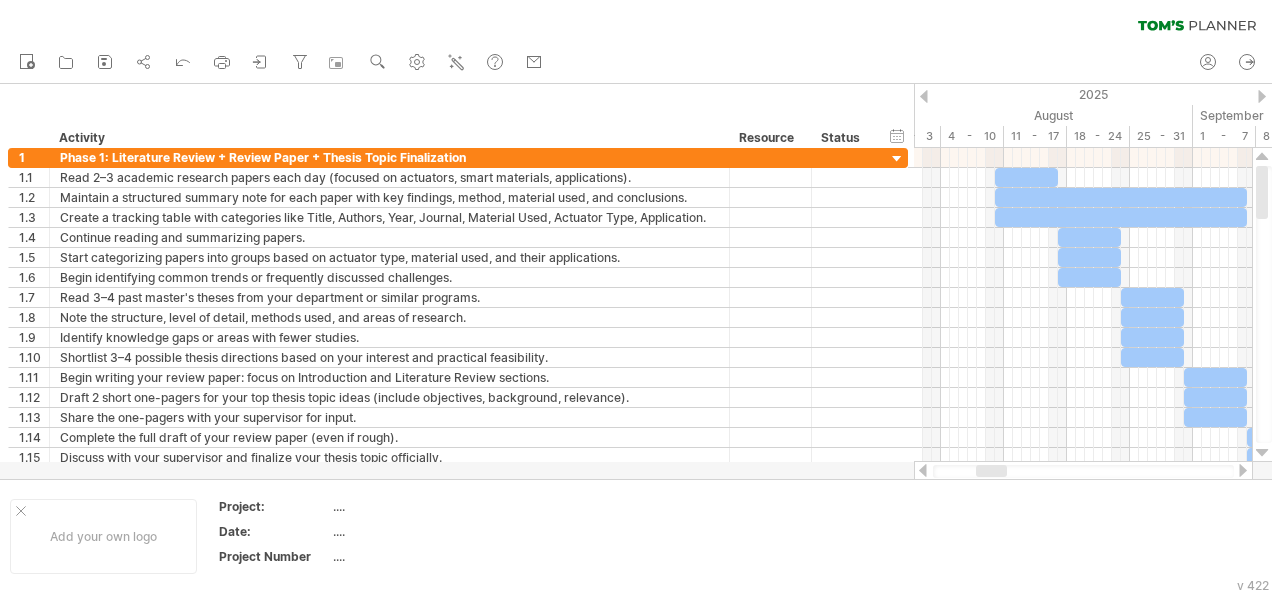 click at bounding box center [1243, 470] 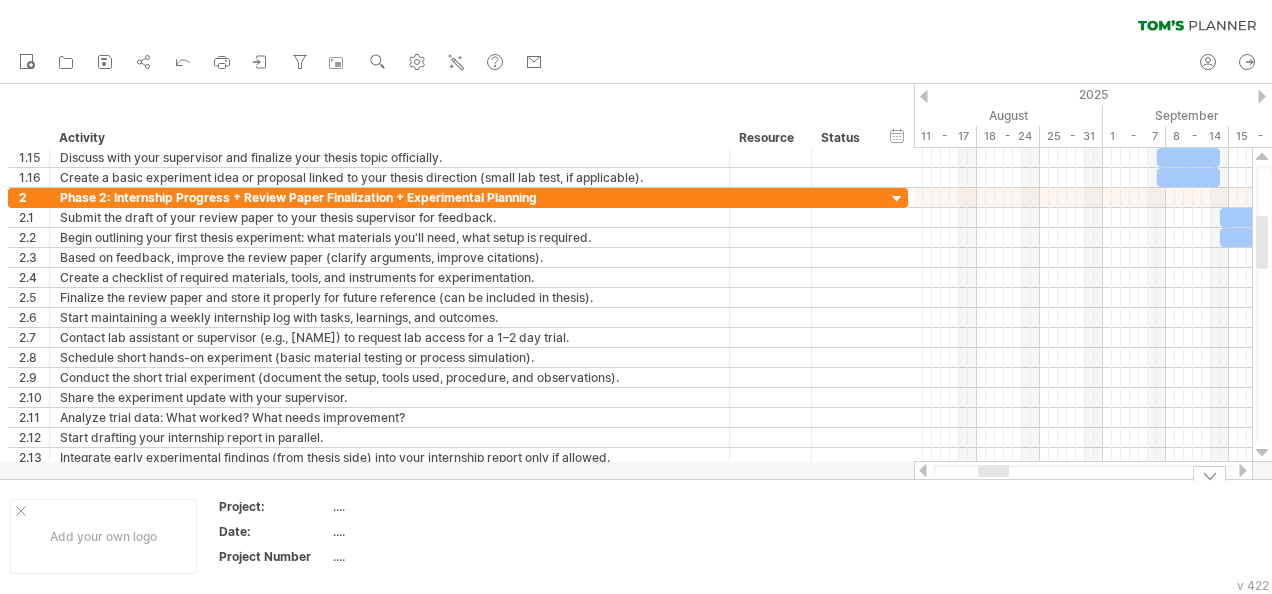click at bounding box center [923, 470] 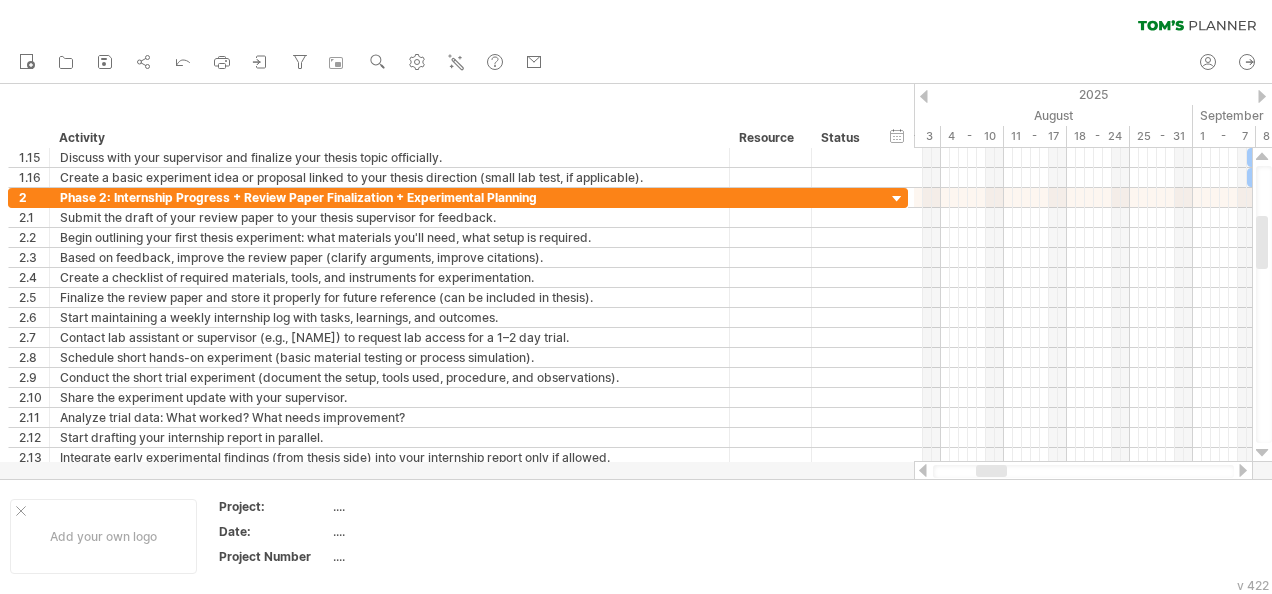 click at bounding box center (923, 470) 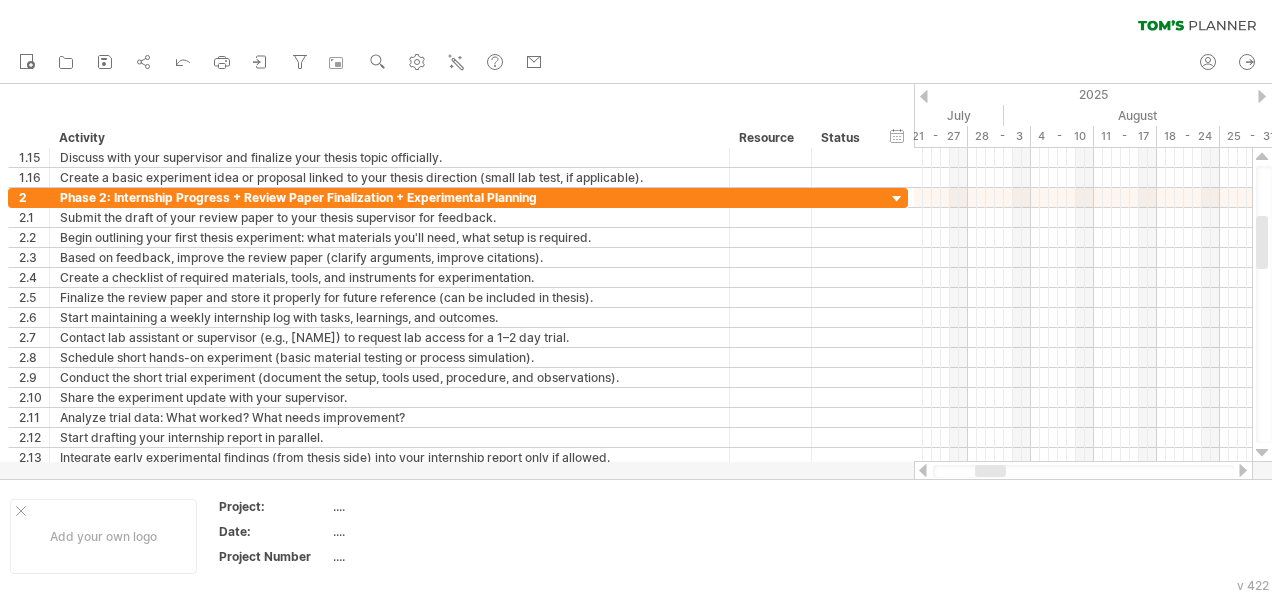 click at bounding box center (1243, 470) 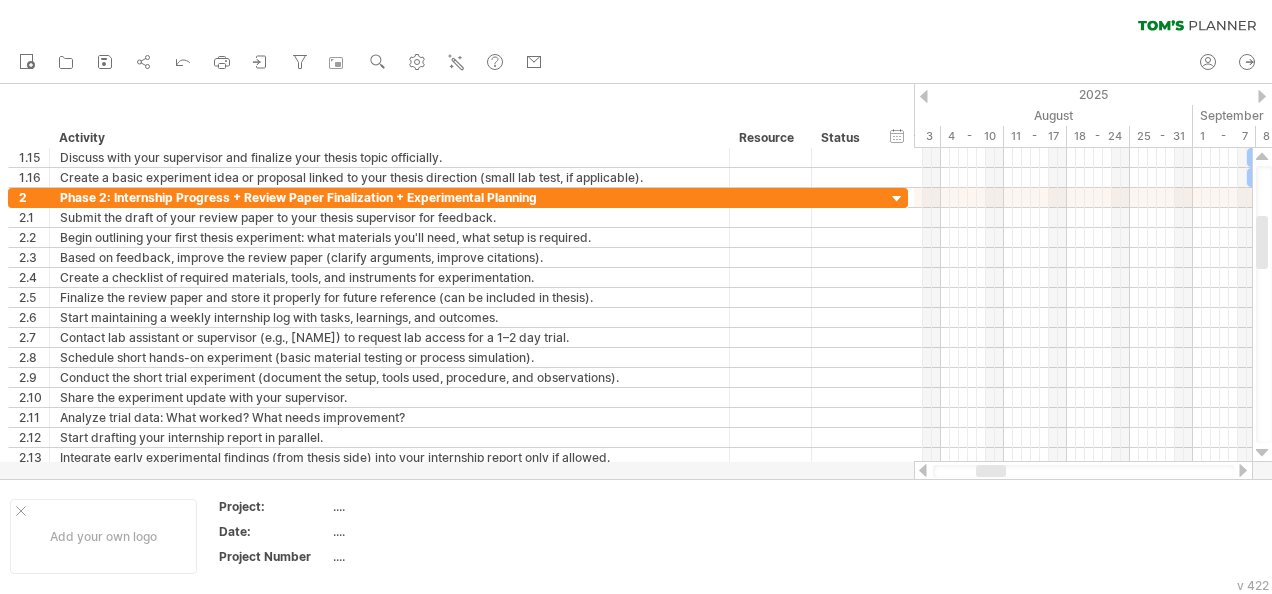click at bounding box center (1243, 470) 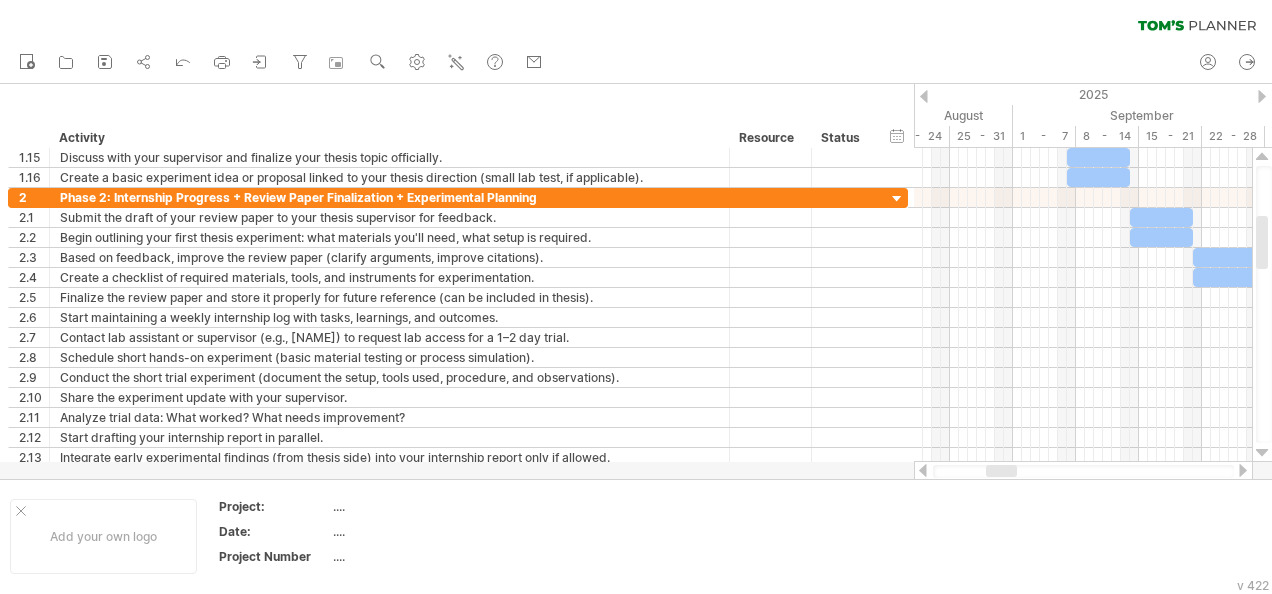 click at bounding box center [1243, 470] 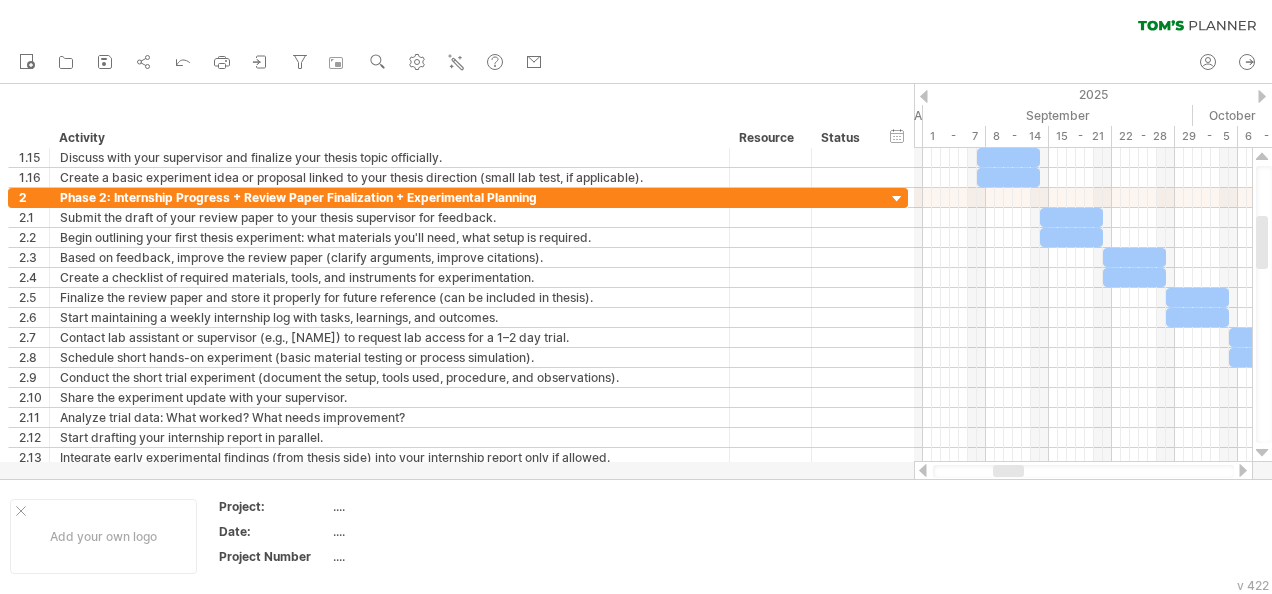 click at bounding box center [1243, 470] 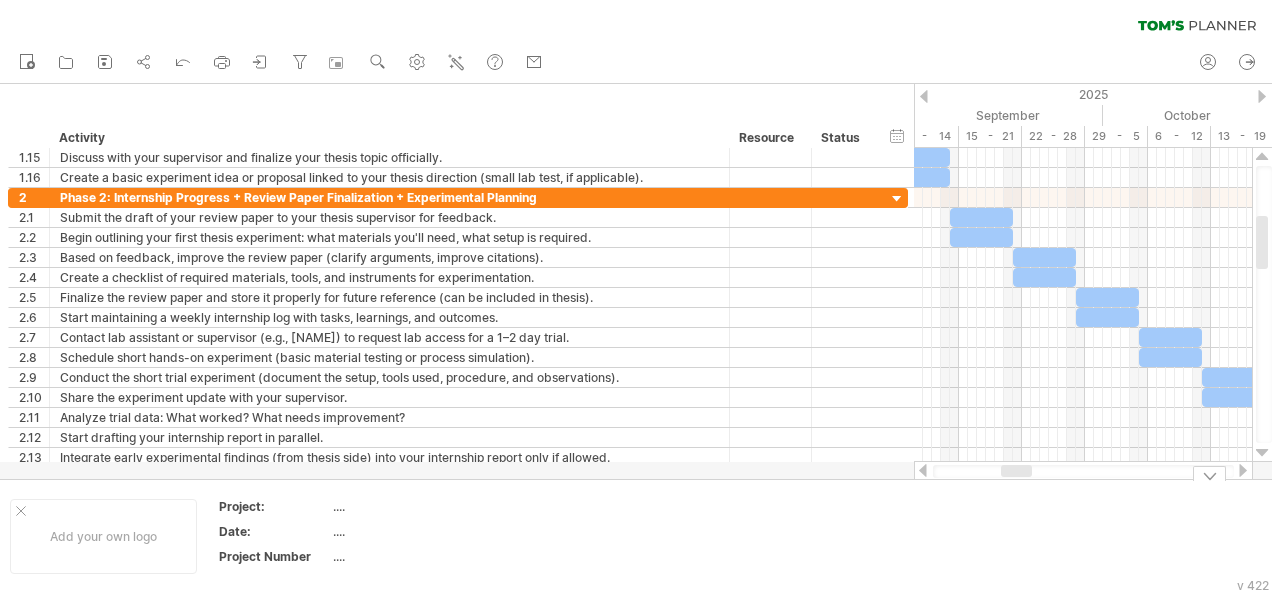 click at bounding box center (923, 470) 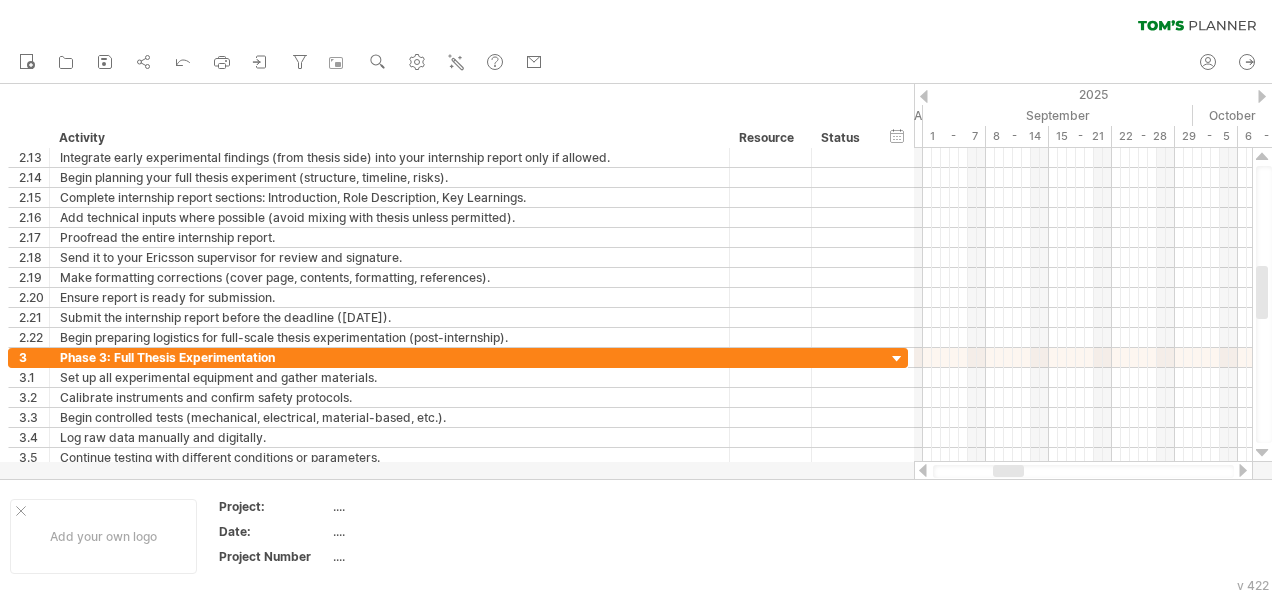 click at bounding box center (1243, 470) 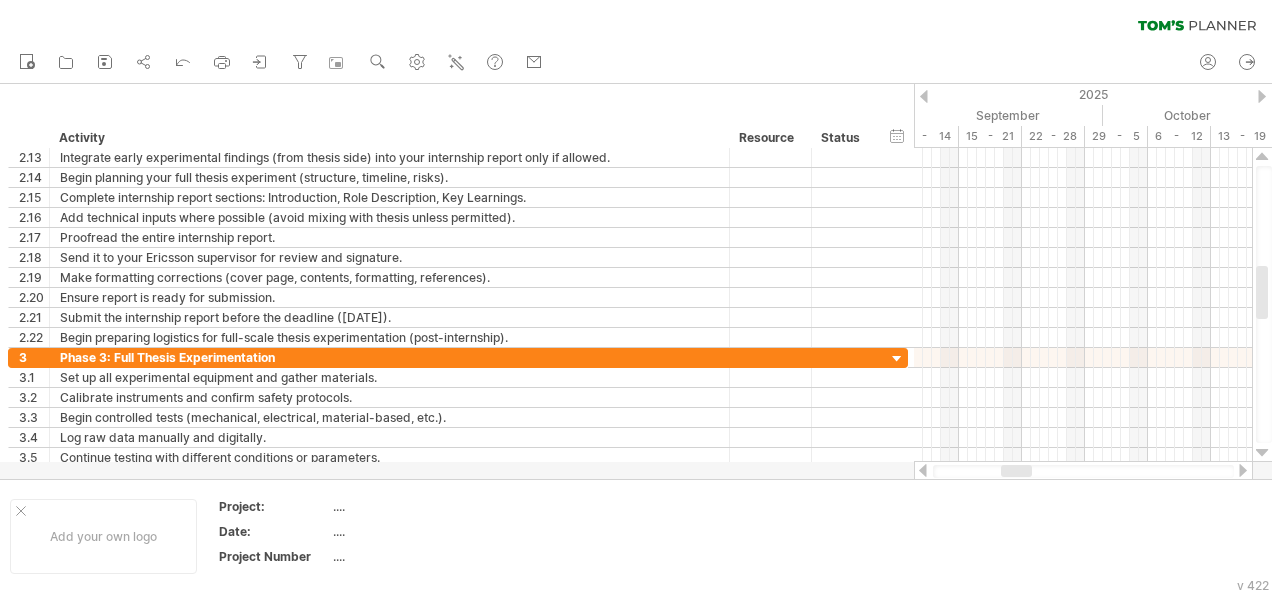 click at bounding box center [1243, 470] 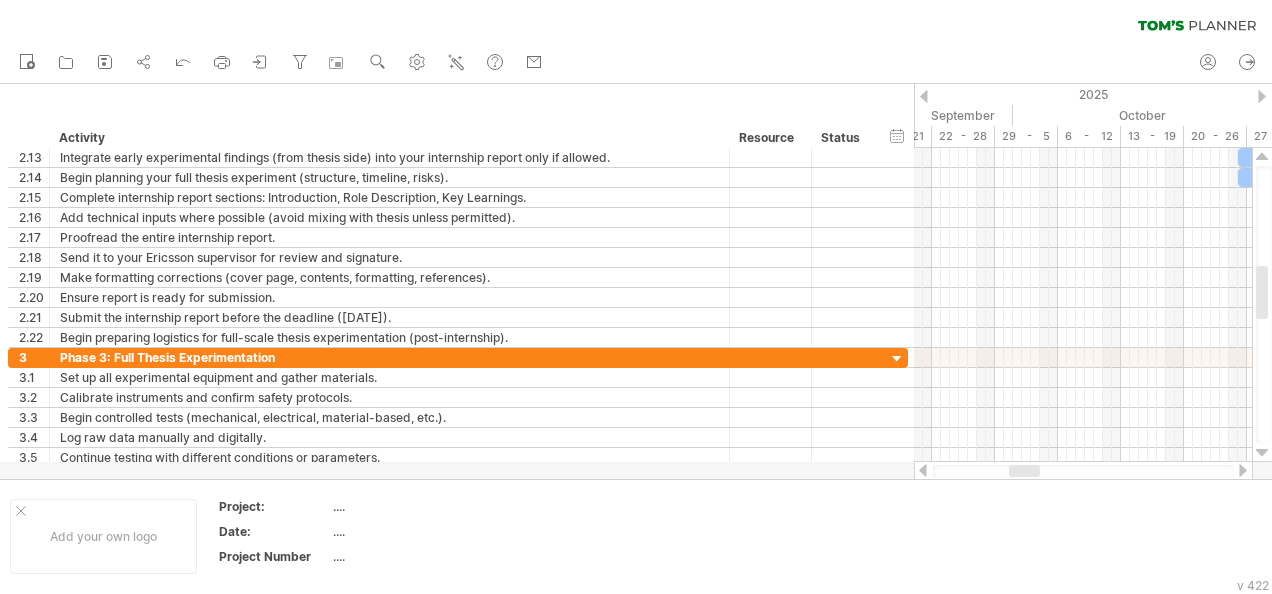 click at bounding box center (1243, 470) 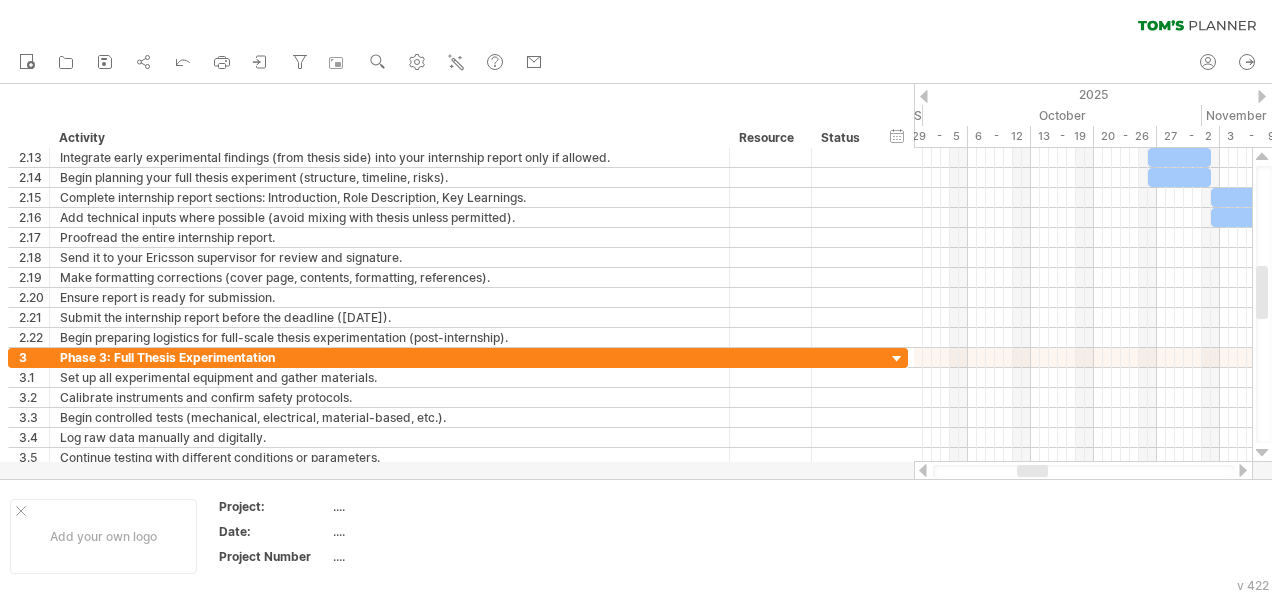 click at bounding box center (1243, 470) 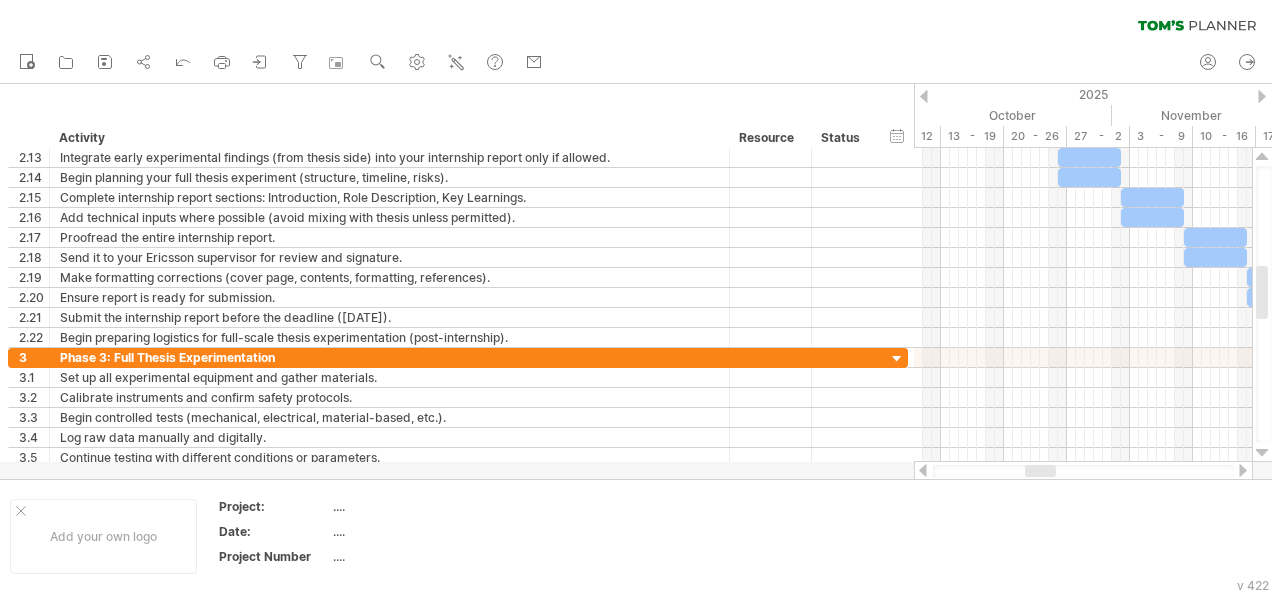 click at bounding box center [1243, 470] 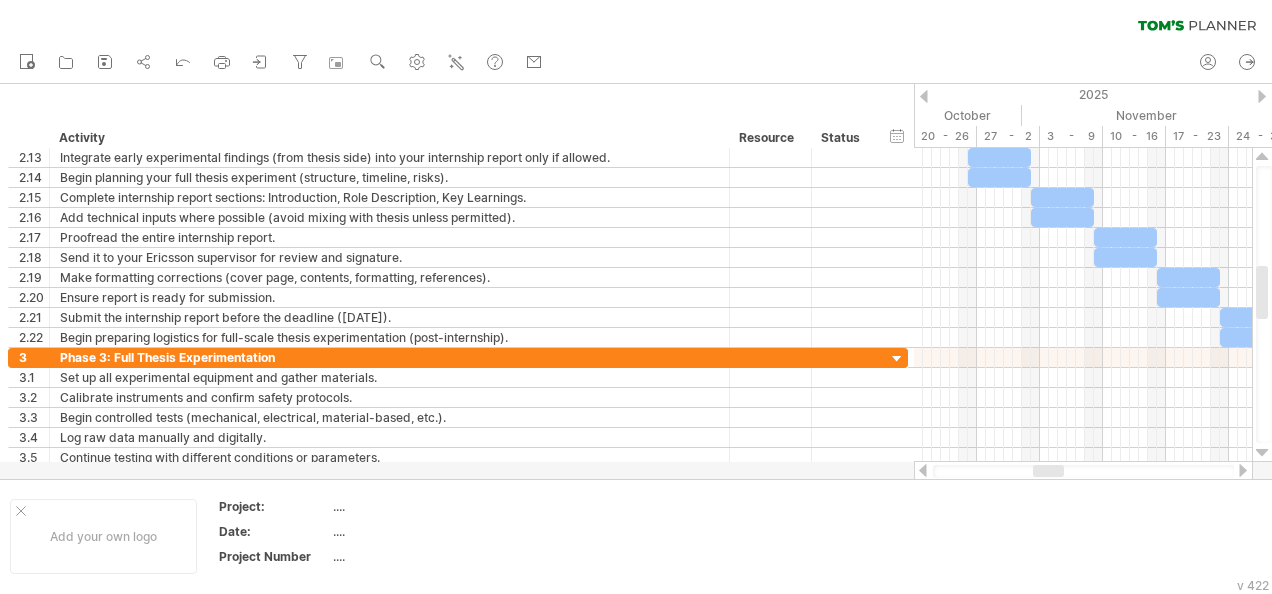 click at bounding box center [1243, 470] 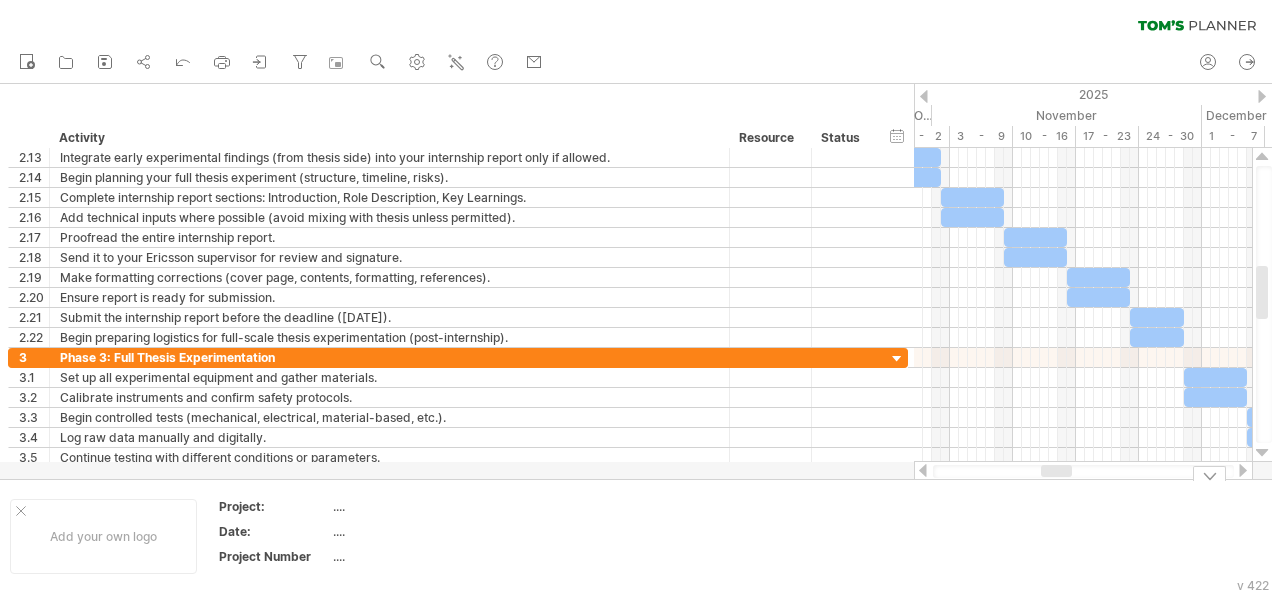 click at bounding box center [923, 470] 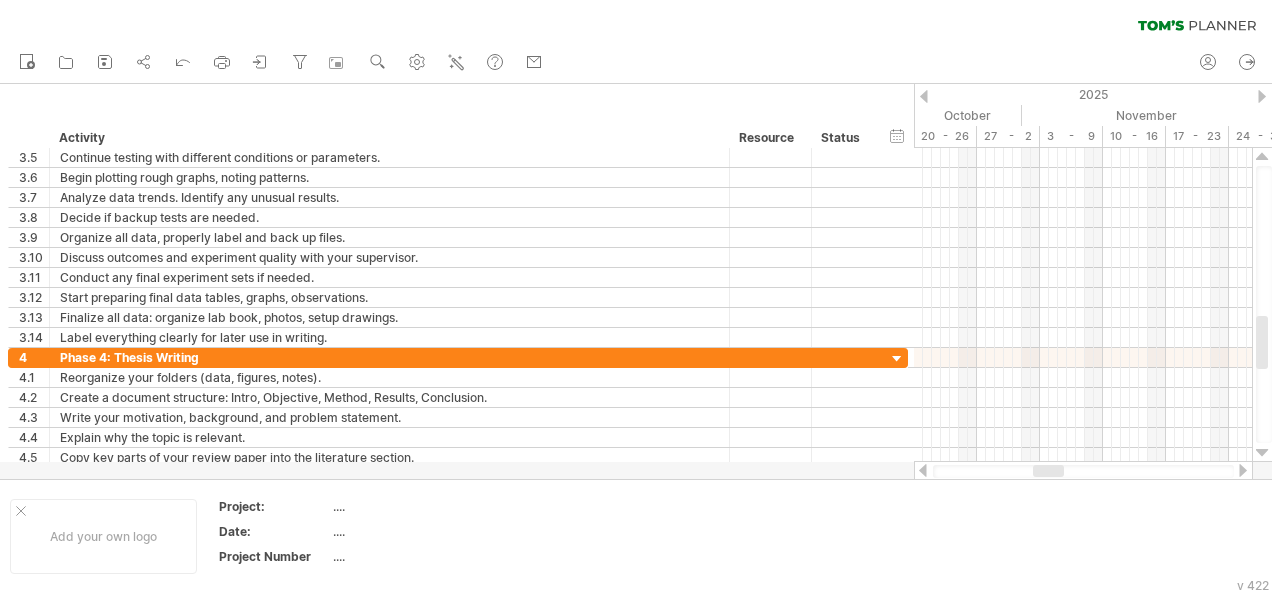 click at bounding box center [1243, 470] 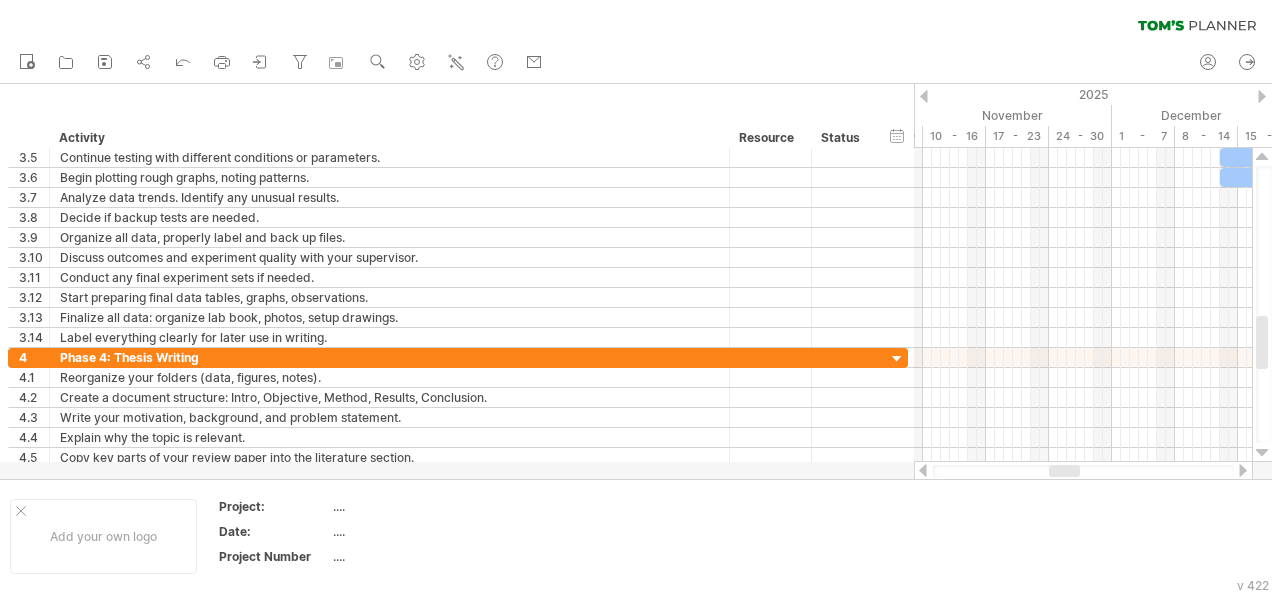click at bounding box center (1243, 470) 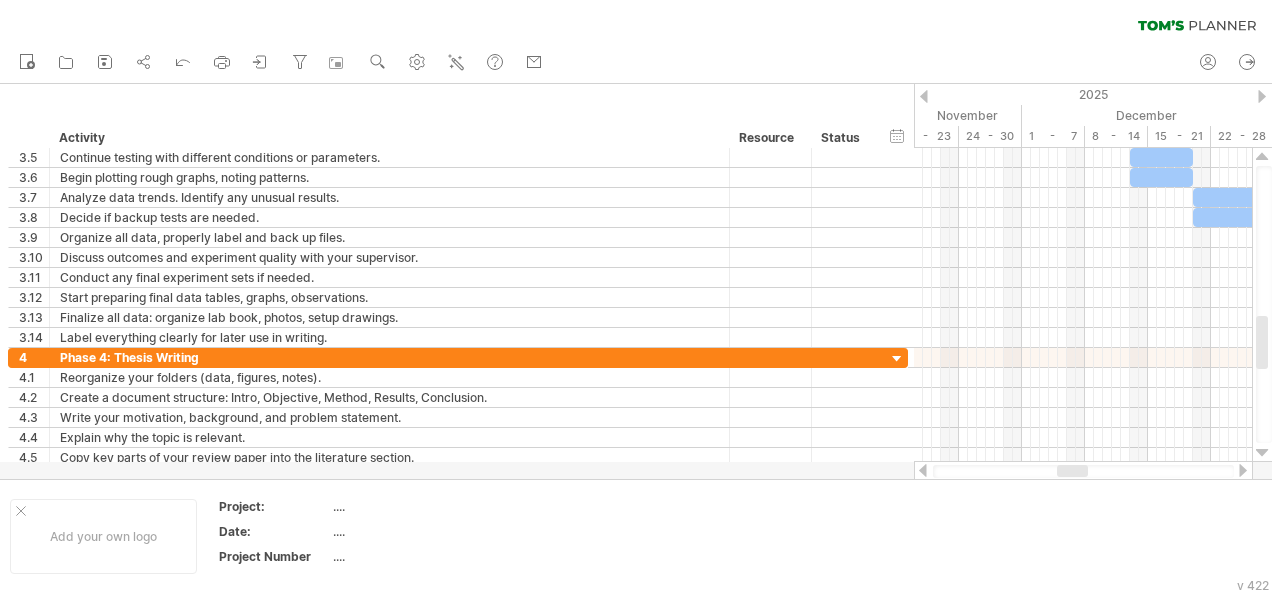 click at bounding box center (1243, 470) 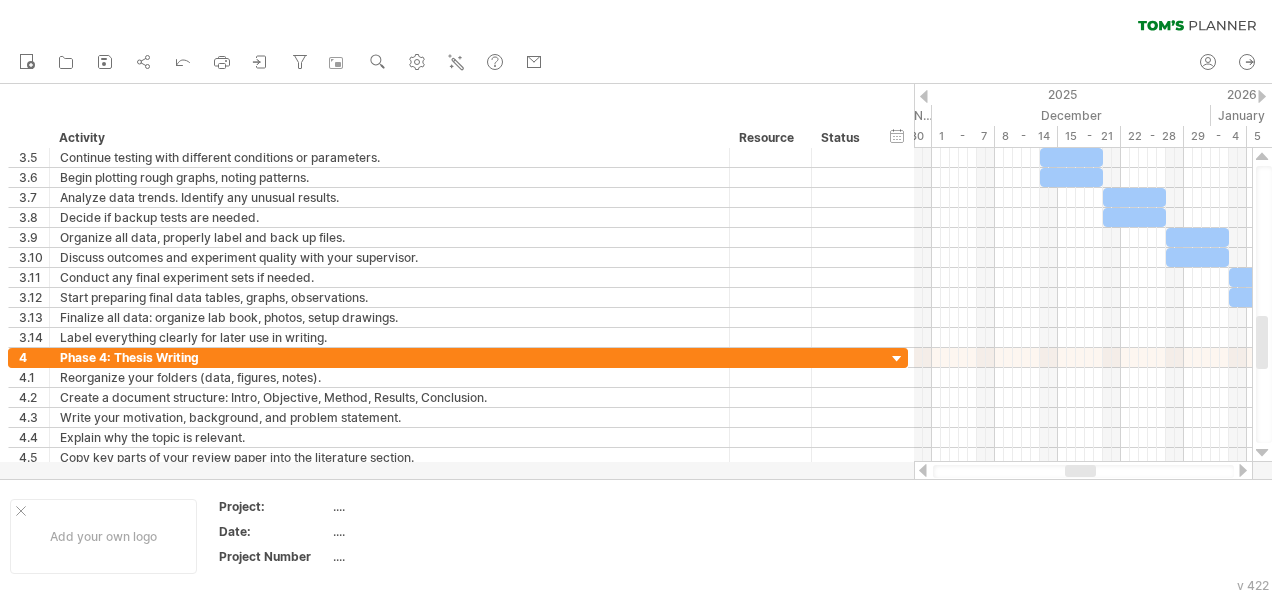 click at bounding box center (1243, 470) 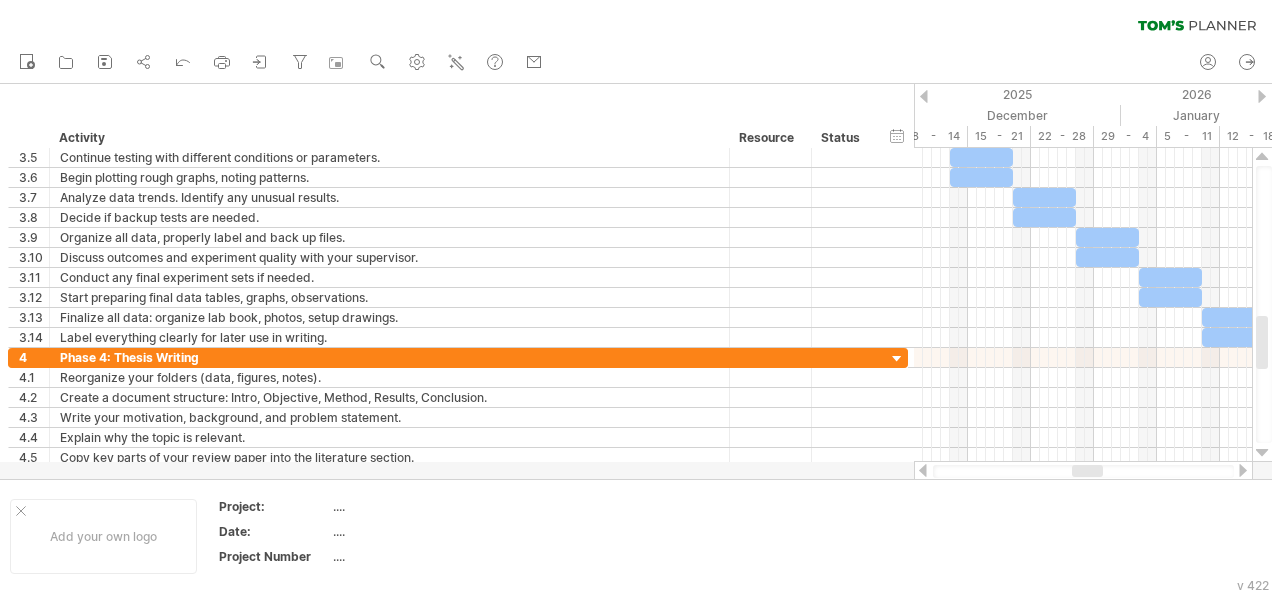 click at bounding box center [1243, 470] 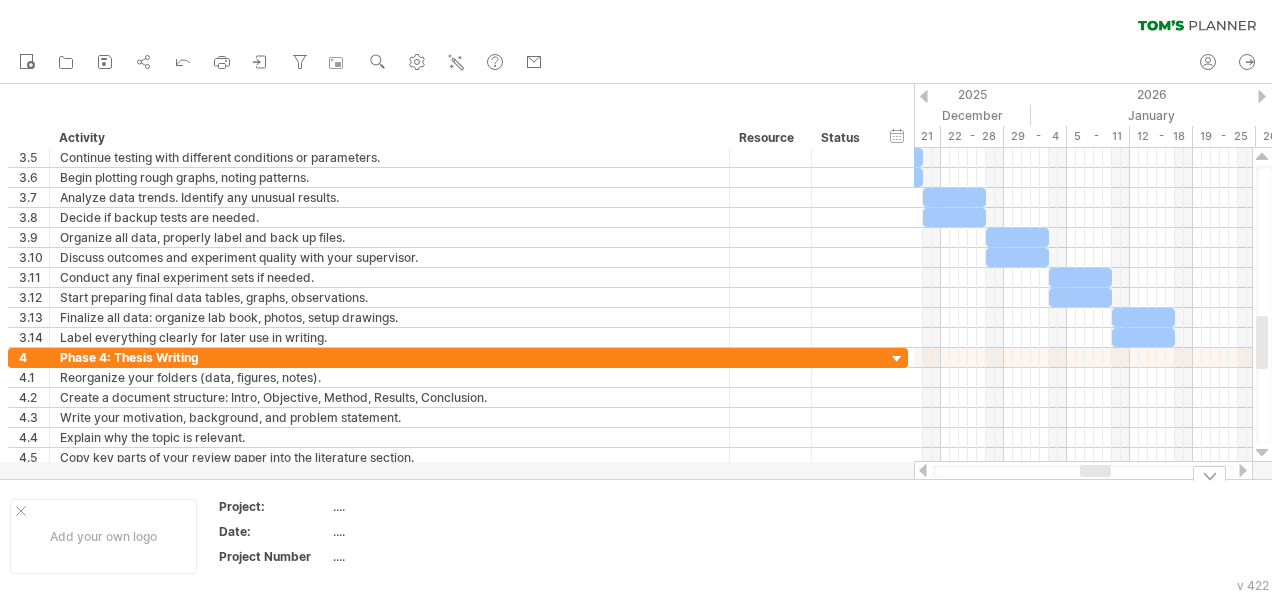 click at bounding box center [923, 470] 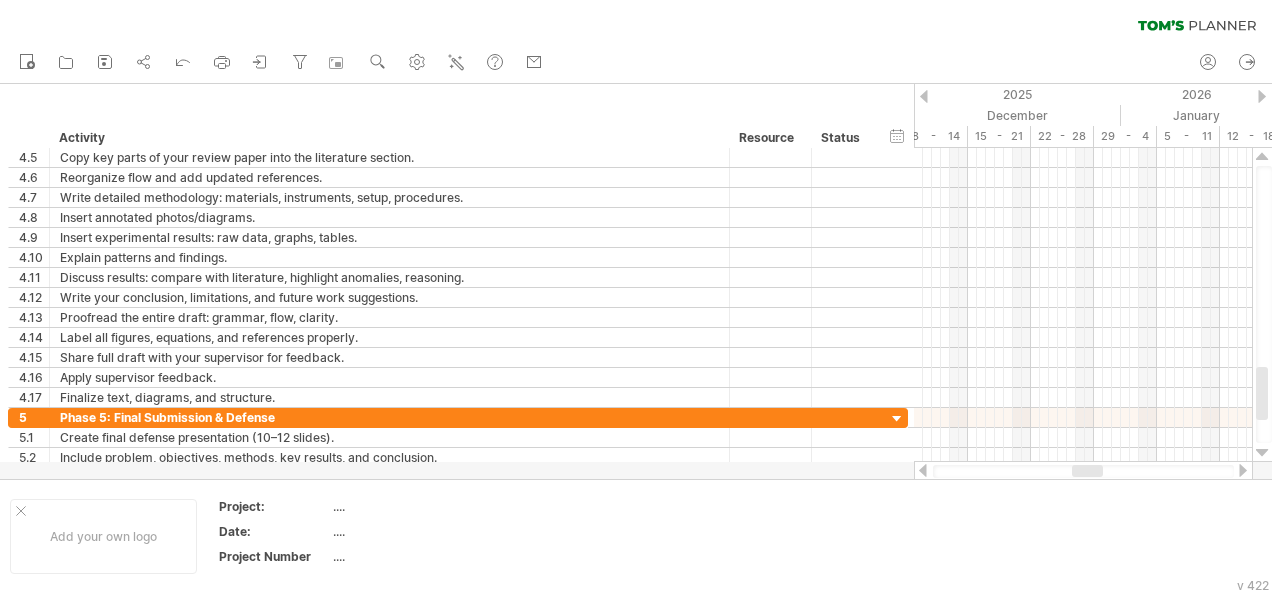 click at bounding box center [1243, 470] 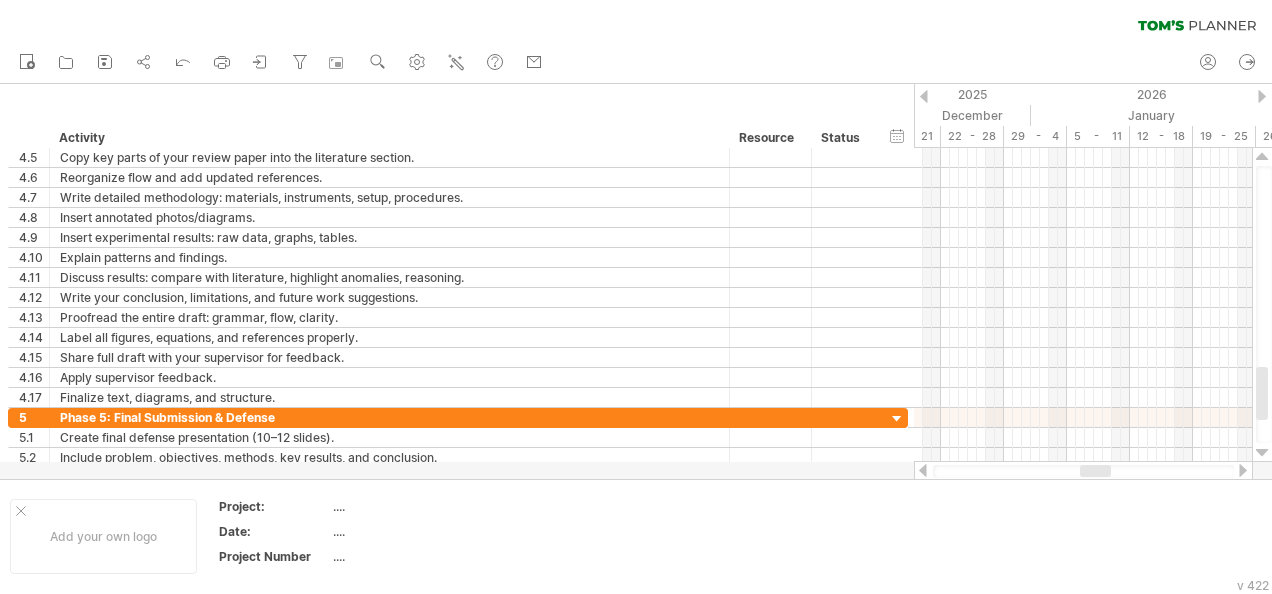 click at bounding box center [1243, 470] 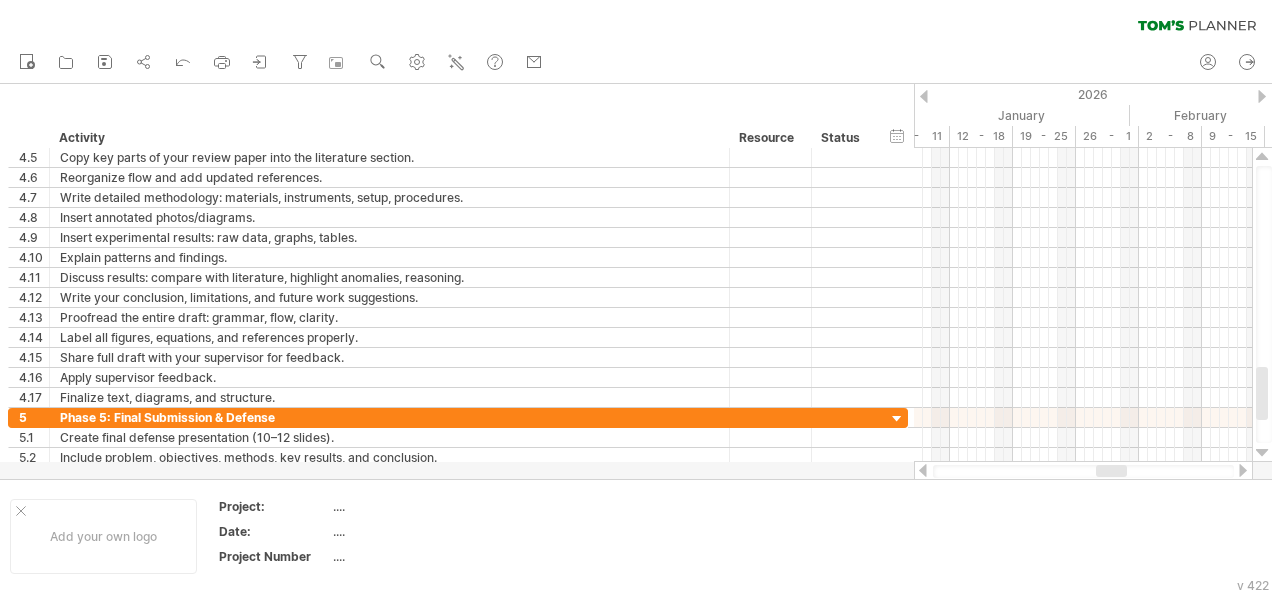 click at bounding box center [1243, 470] 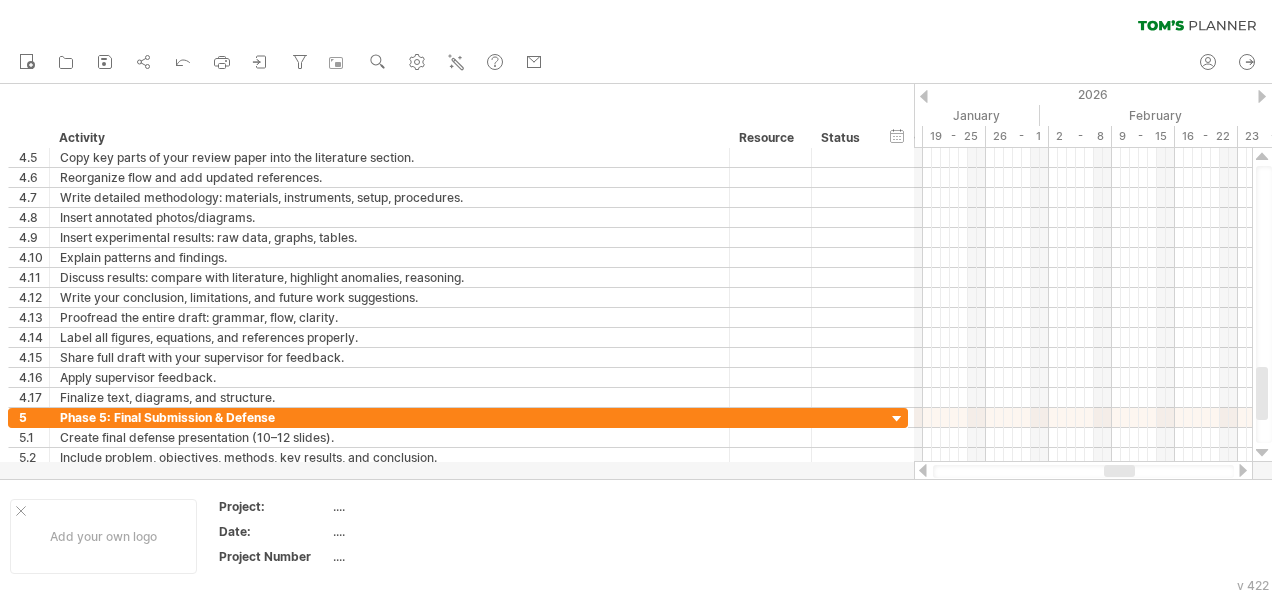 click at bounding box center (1243, 470) 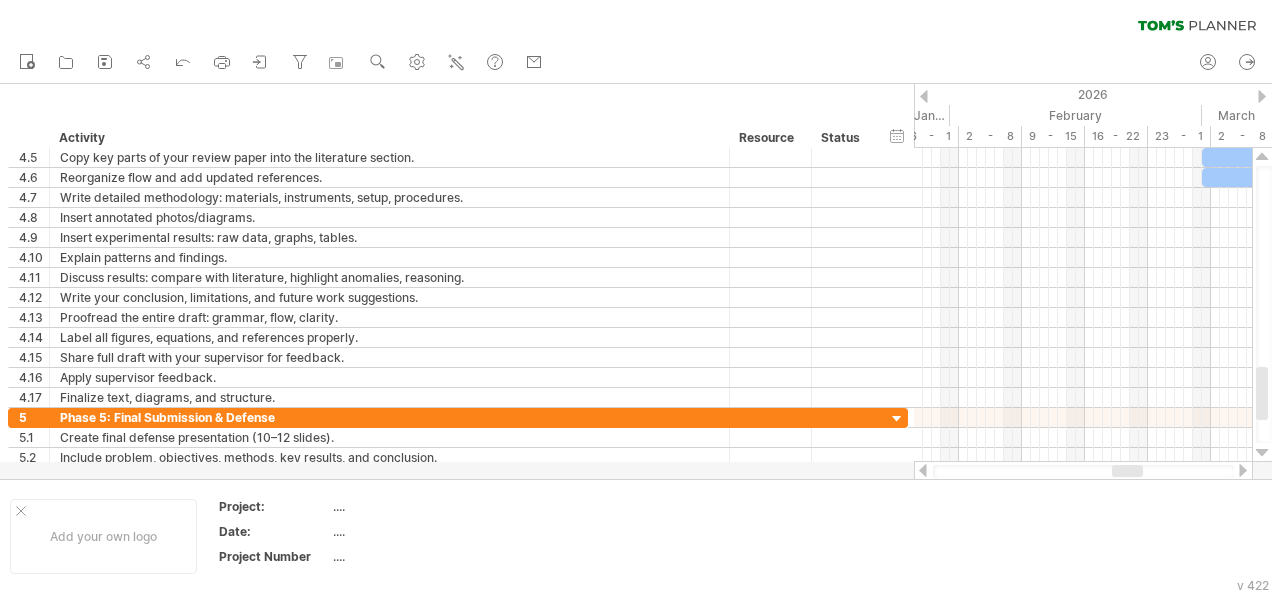 click at bounding box center (1243, 470) 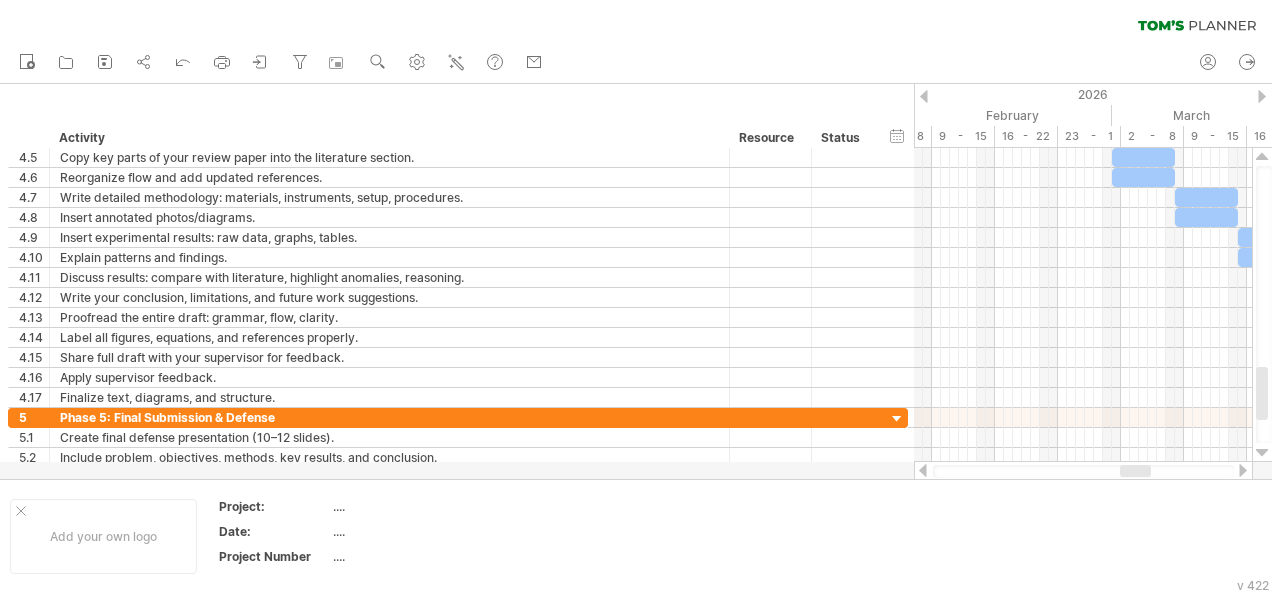 click at bounding box center (1243, 470) 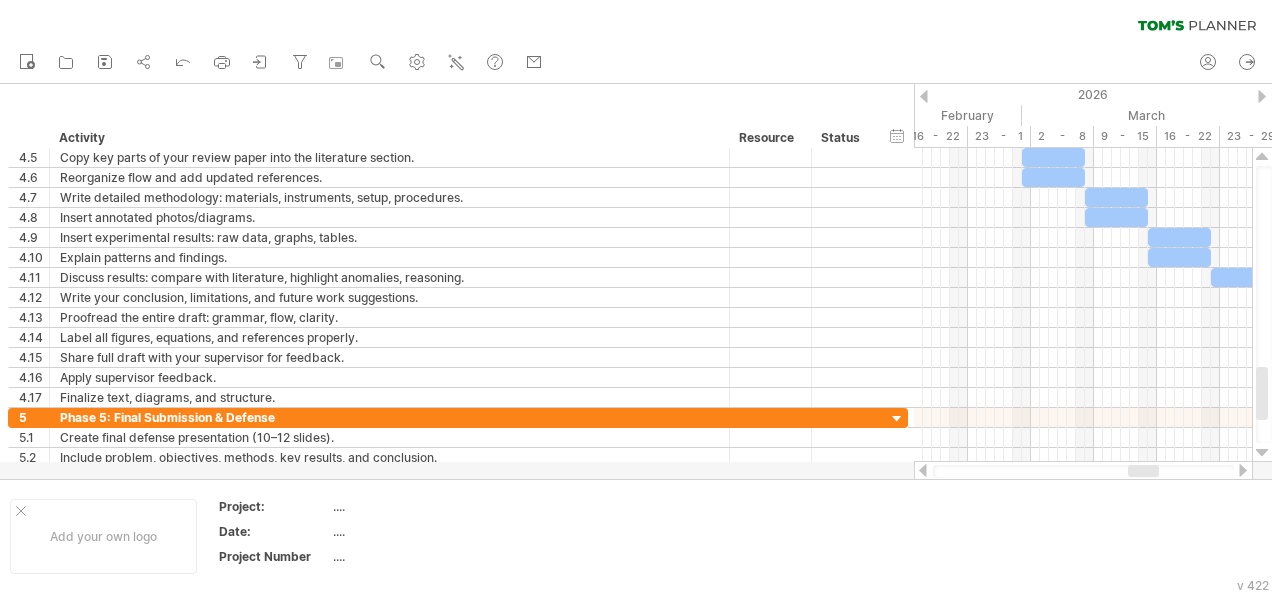 click at bounding box center (1243, 470) 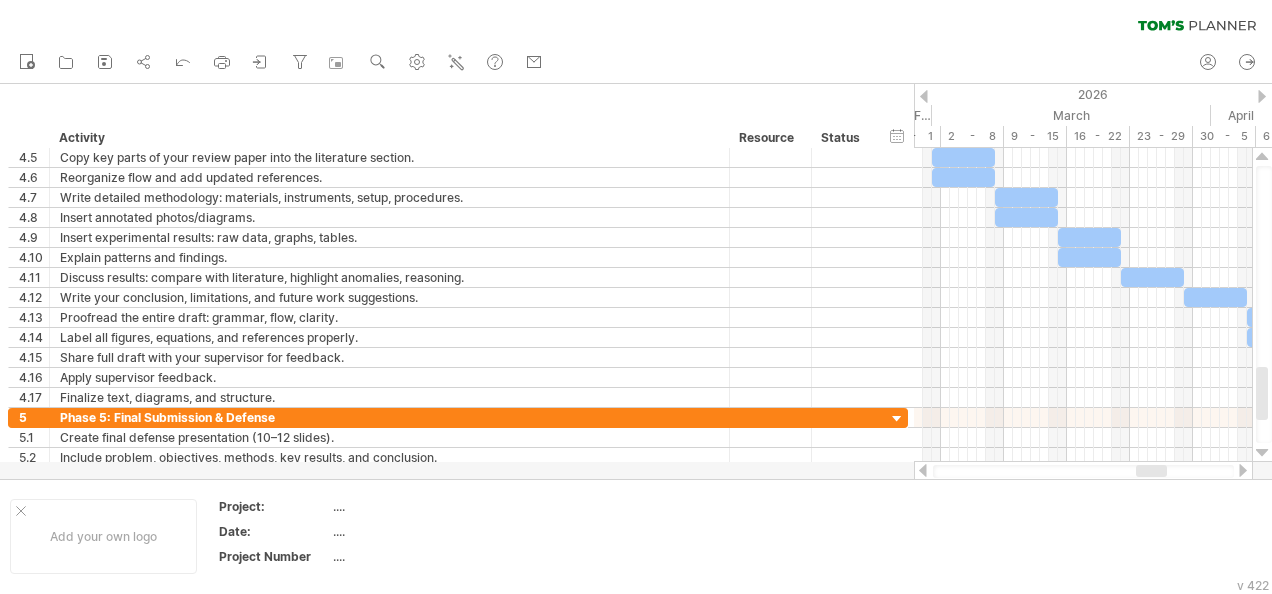 click at bounding box center [1243, 470] 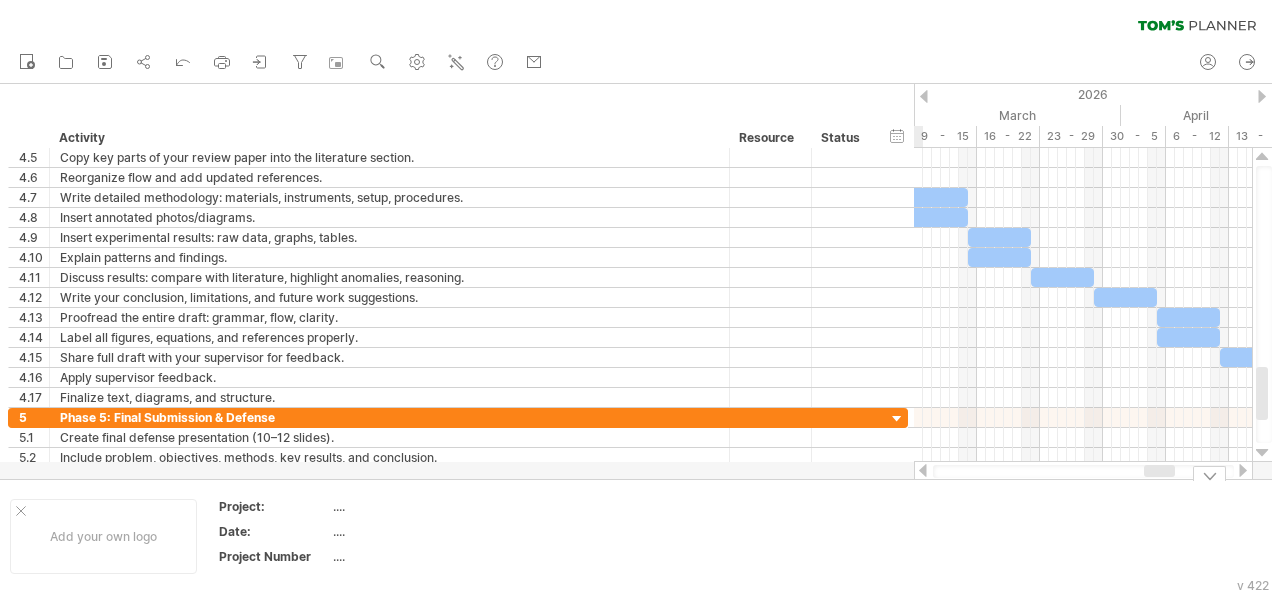 click at bounding box center [923, 470] 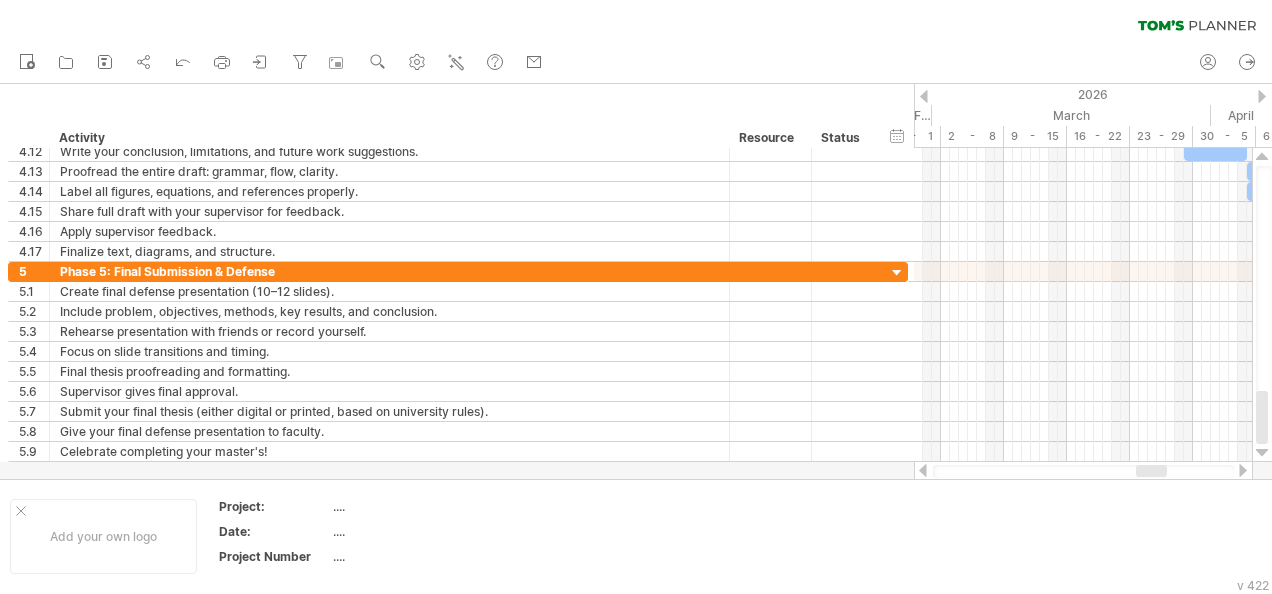 click at bounding box center [1243, 470] 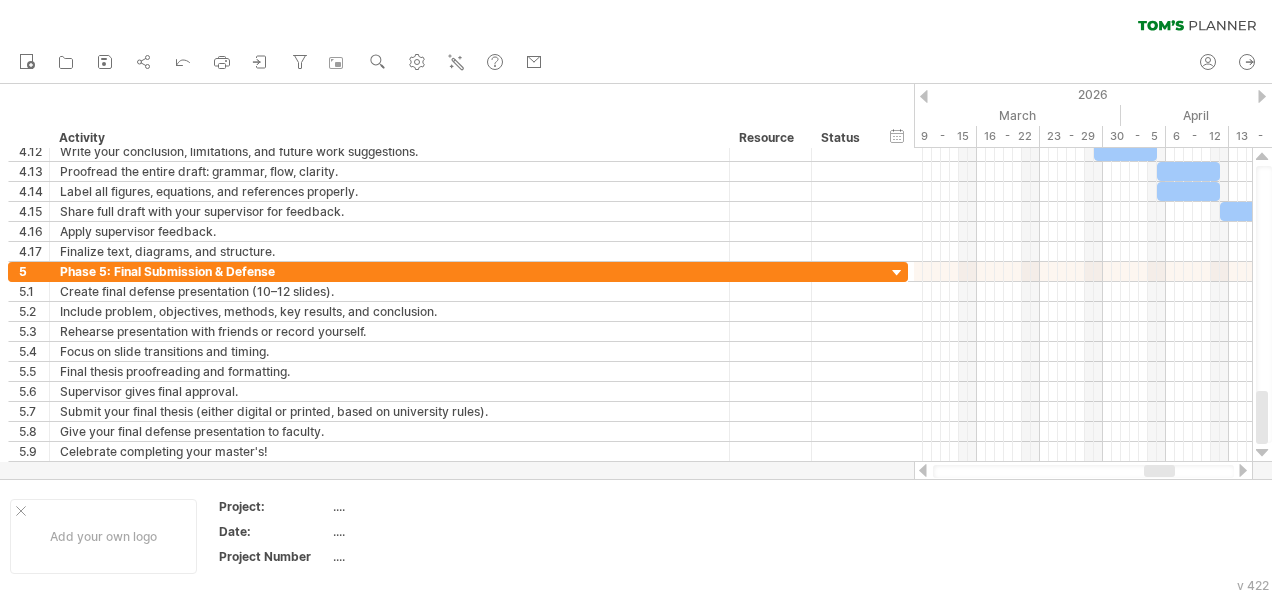 click at bounding box center (1243, 470) 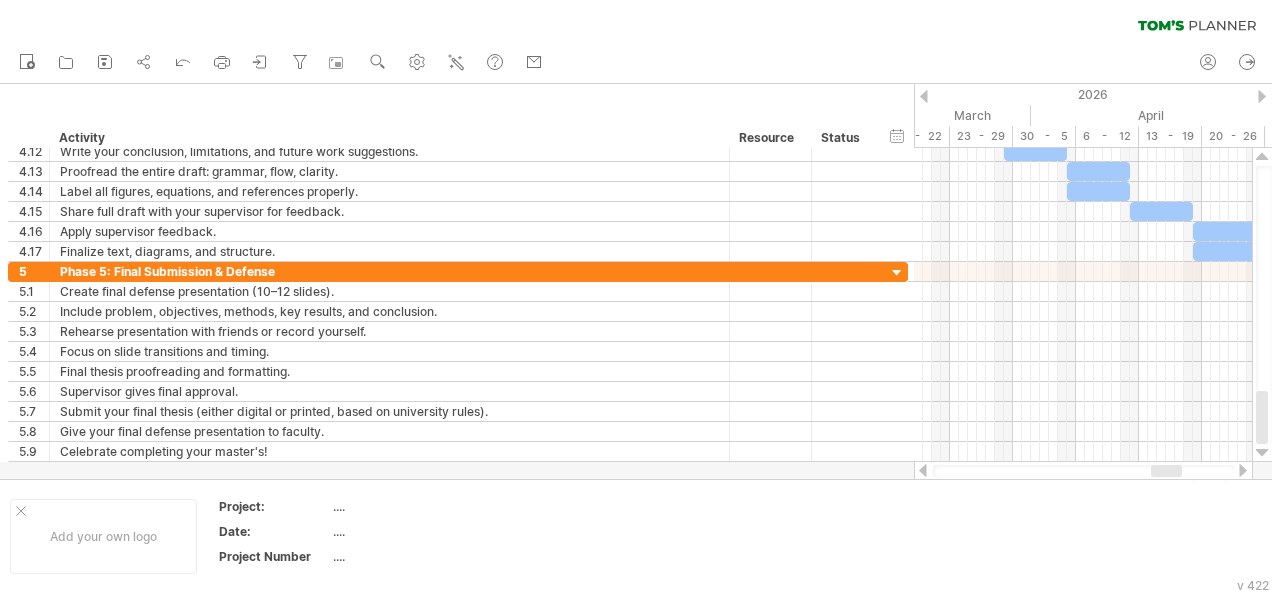 click at bounding box center [1243, 470] 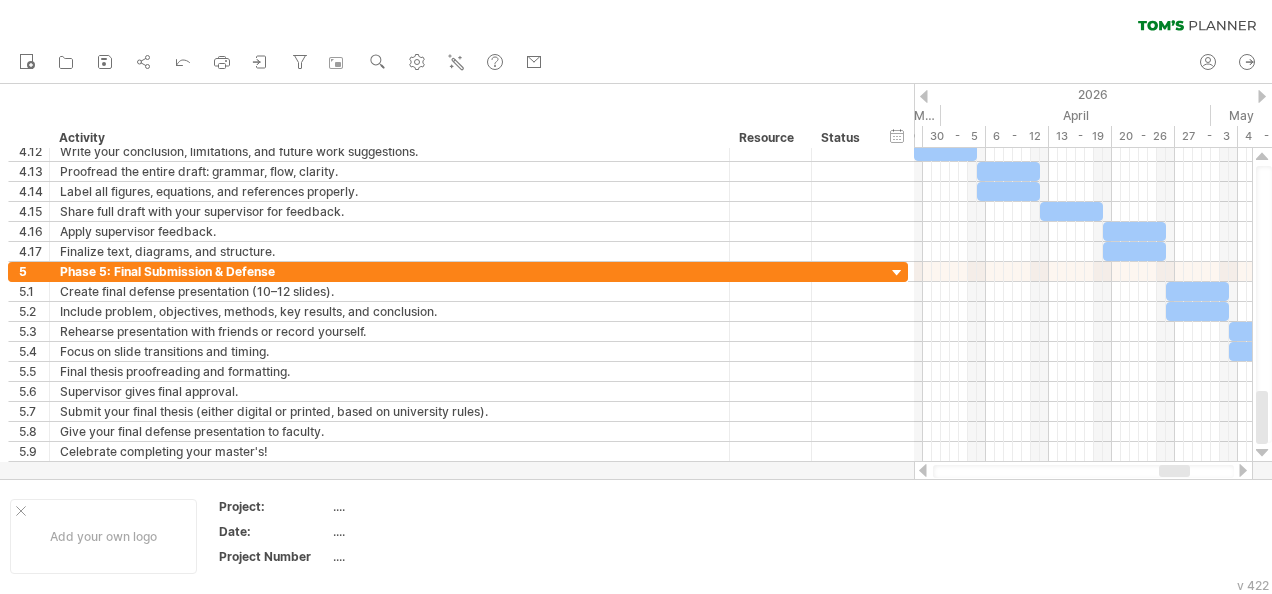 click at bounding box center [1243, 470] 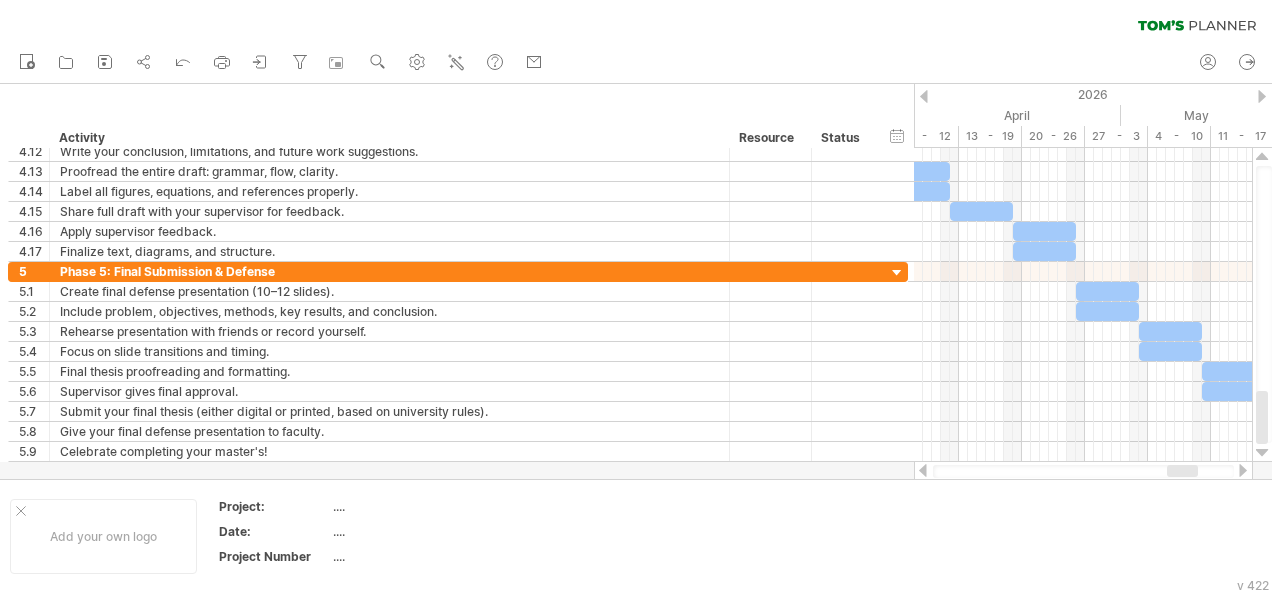 click at bounding box center (923, 470) 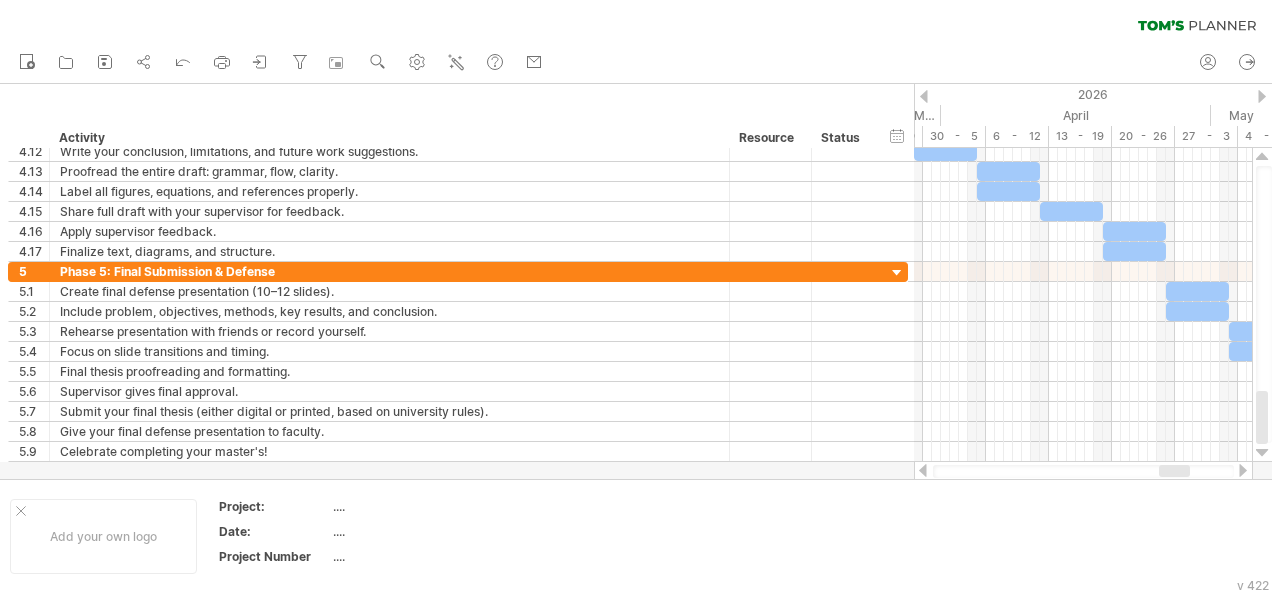 click at bounding box center (923, 470) 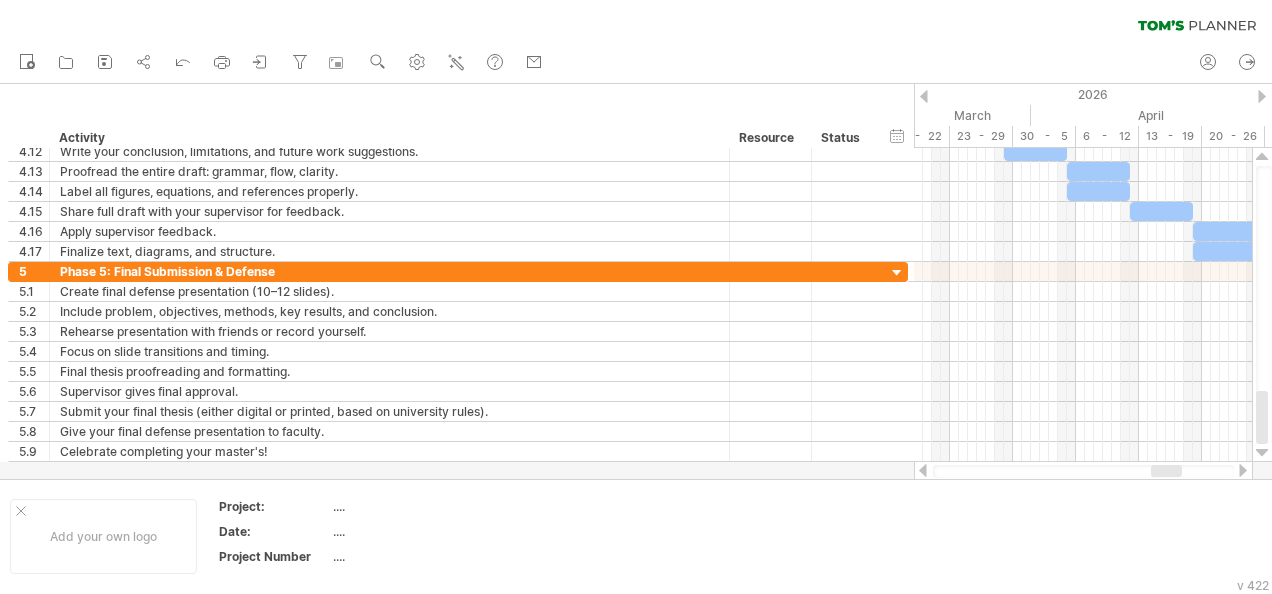 click at bounding box center (1243, 470) 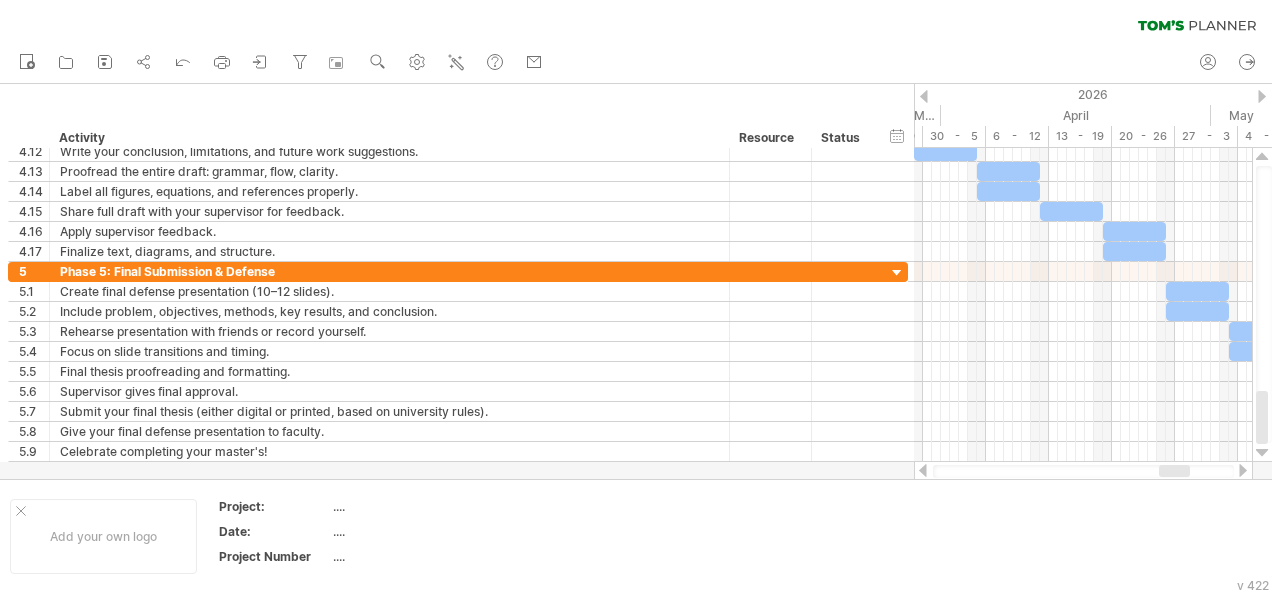 click at bounding box center (1243, 470) 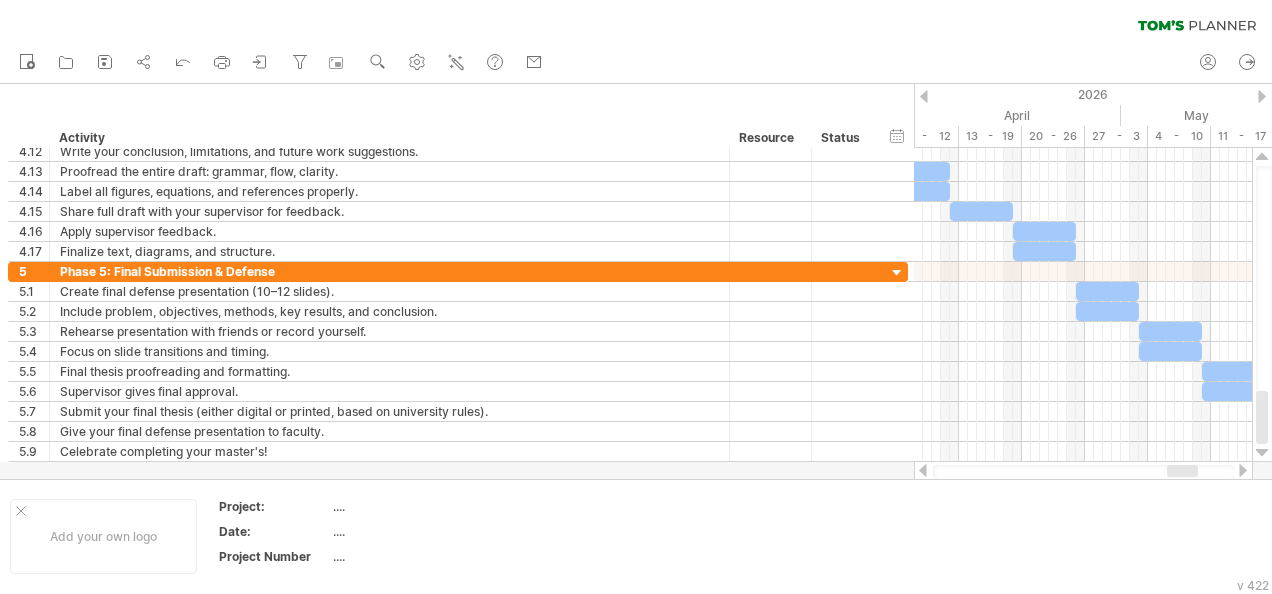click at bounding box center (1243, 470) 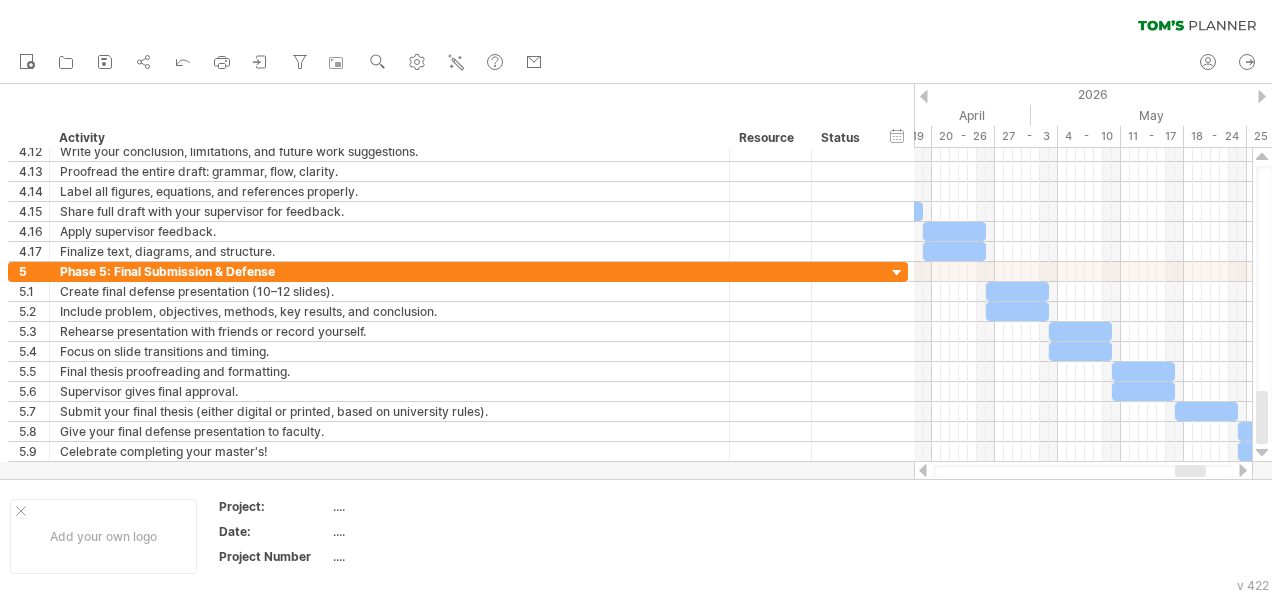 click at bounding box center [1243, 470] 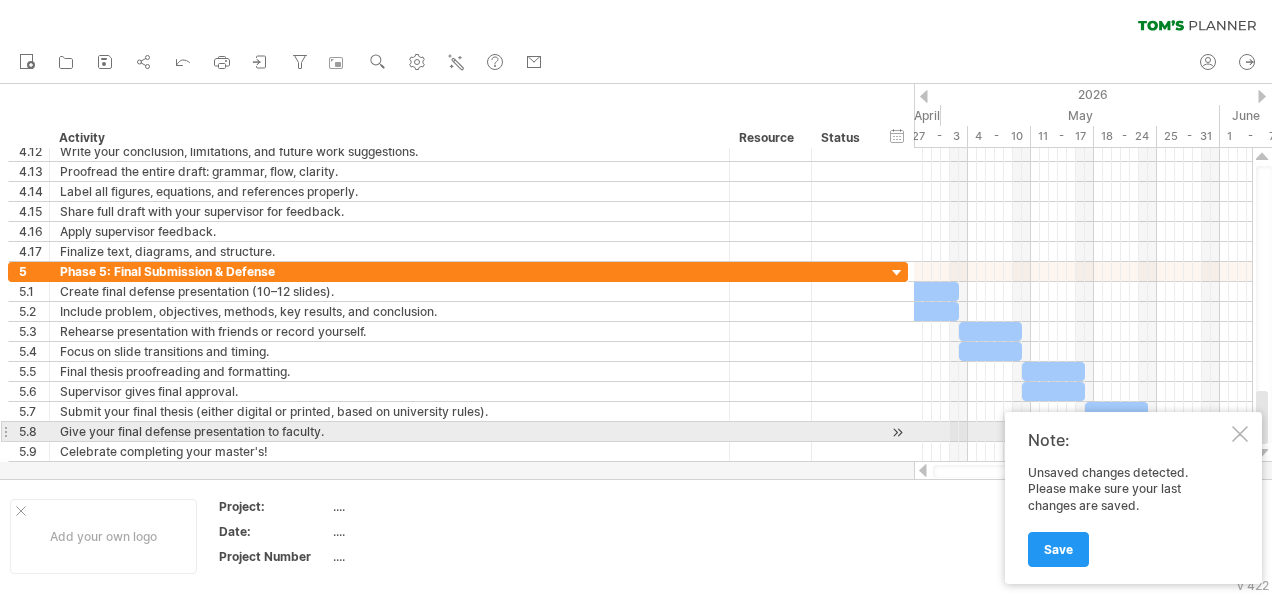 click at bounding box center (1240, 434) 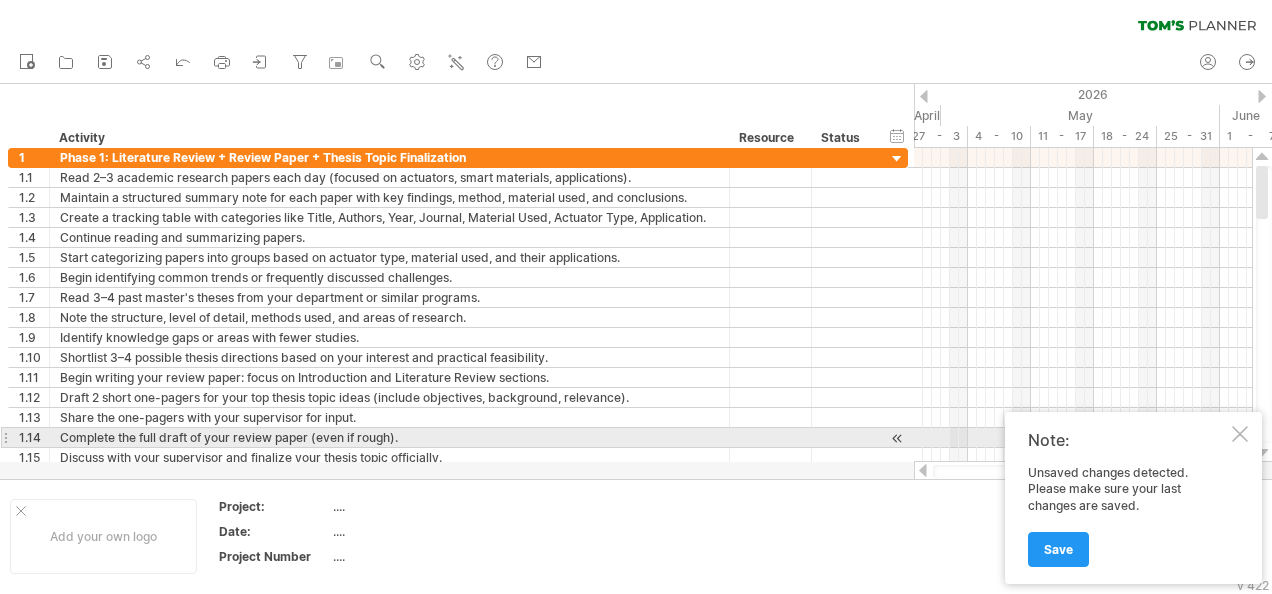 click at bounding box center (1240, 434) 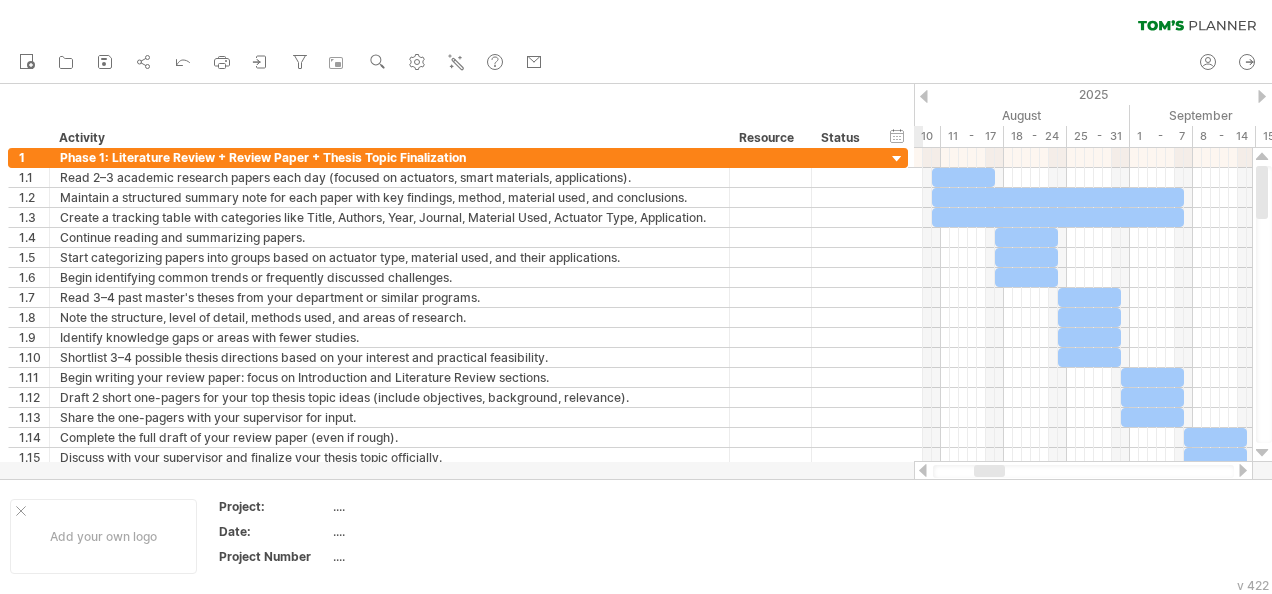 drag, startPoint x: 1182, startPoint y: 472, endPoint x: 977, endPoint y: 476, distance: 205.03902 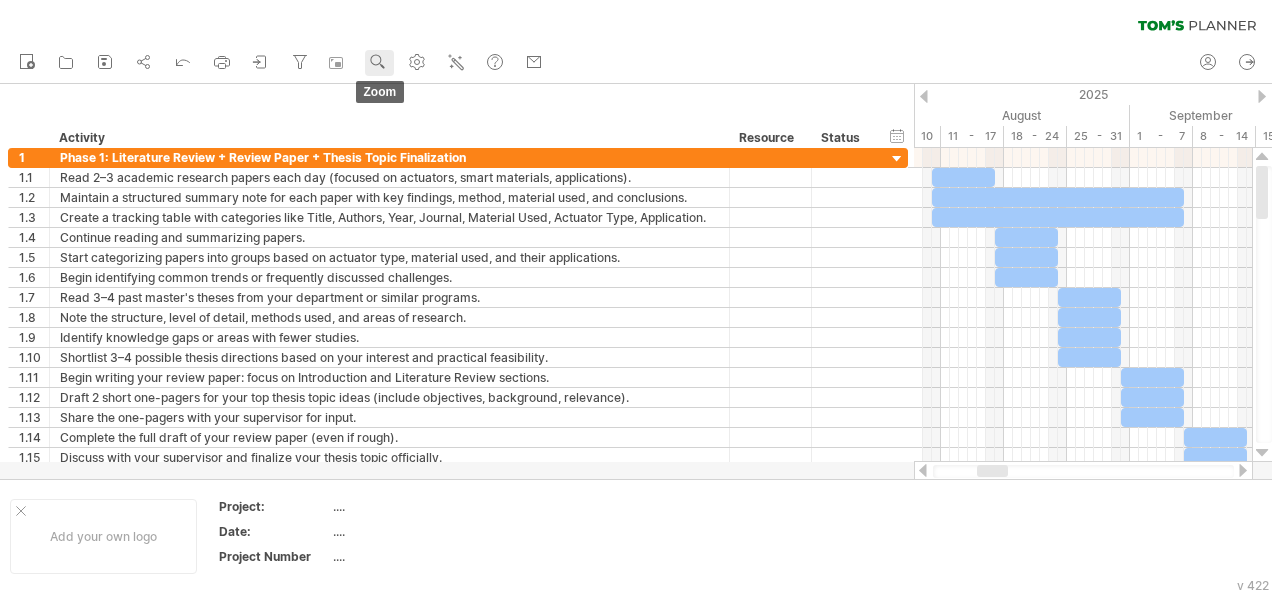 click on "zoom" at bounding box center (379, 63) 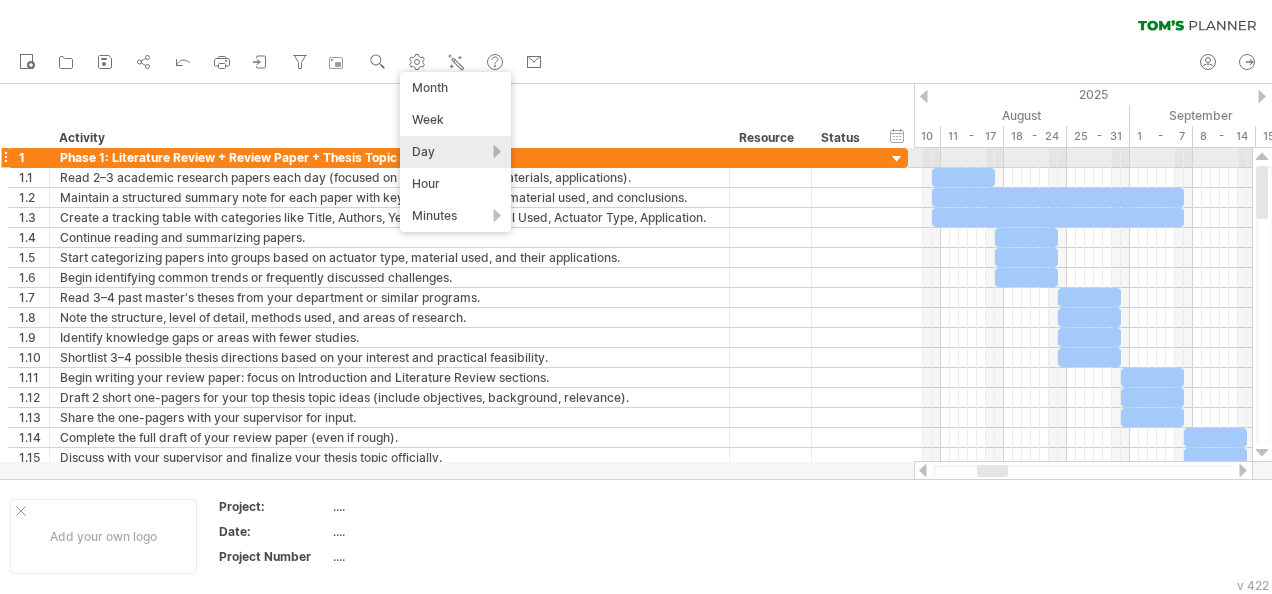 click on "Day" at bounding box center [455, 152] 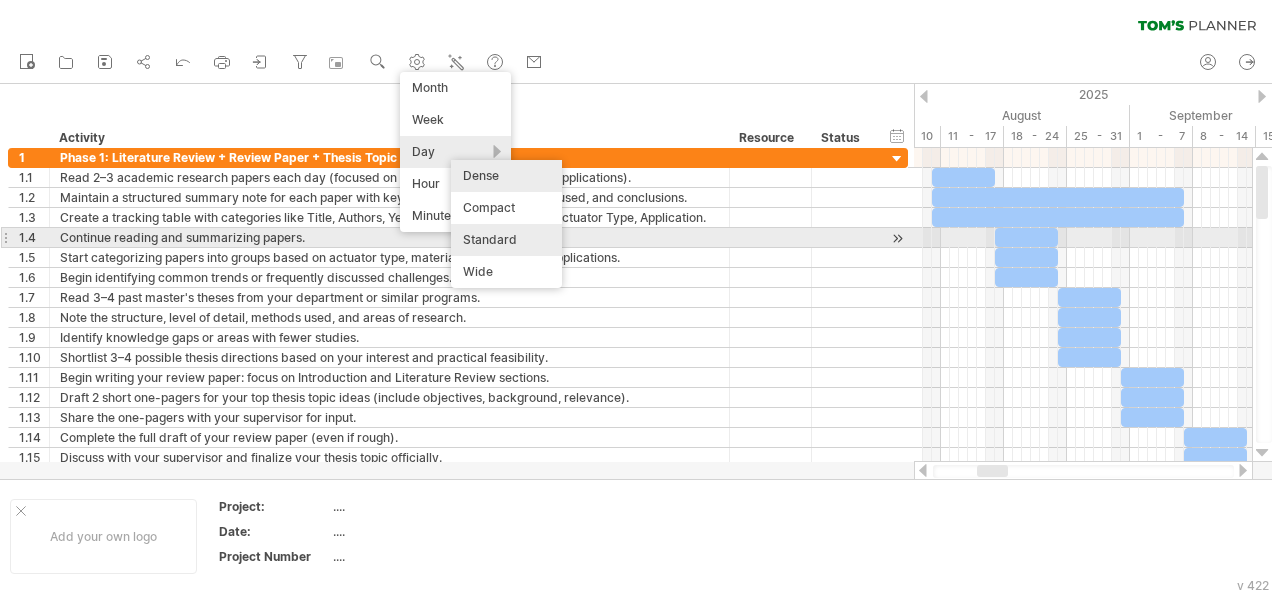 click on "Standard" at bounding box center [506, 240] 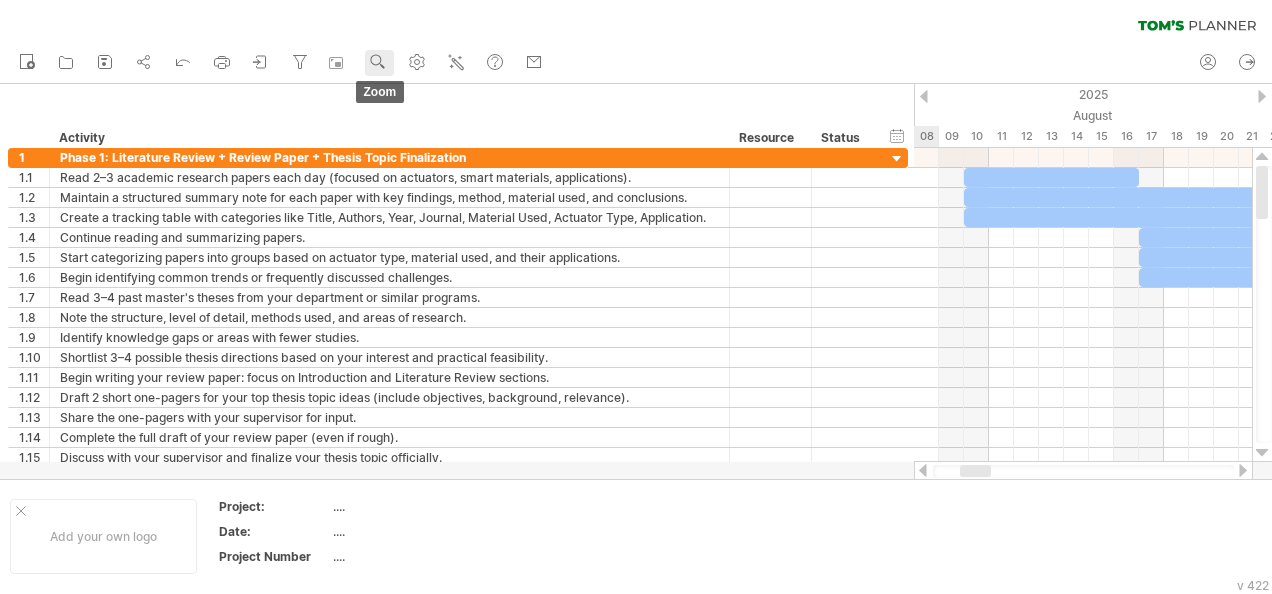 click 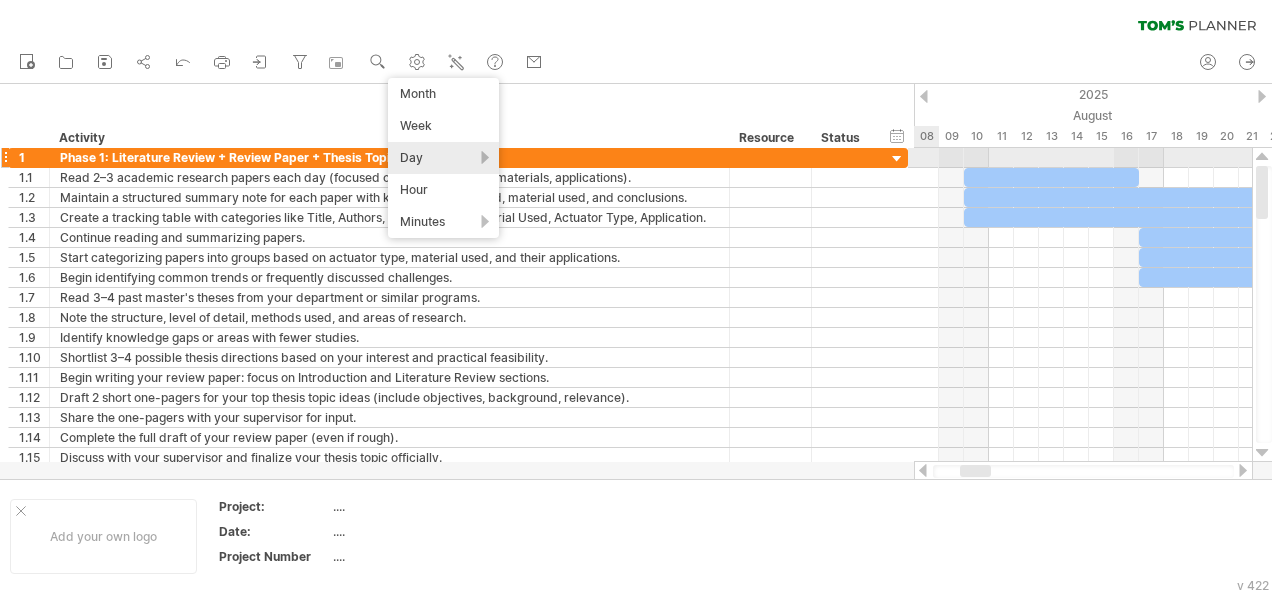 click on "Day" at bounding box center (443, 158) 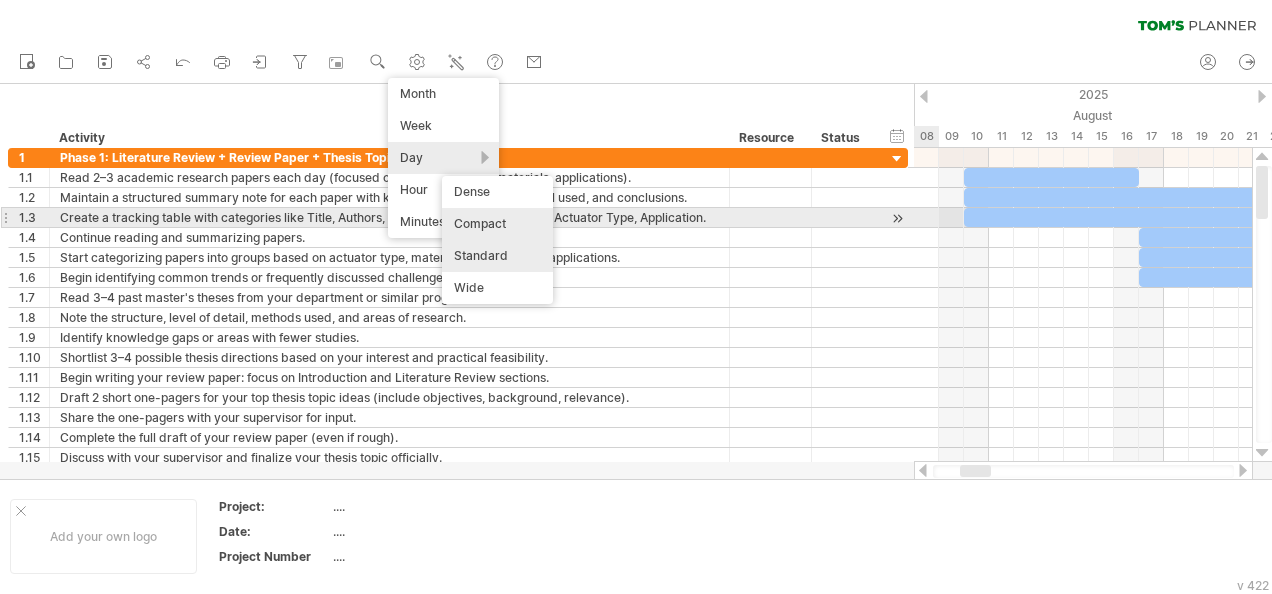 click on "Compact" at bounding box center [497, 224] 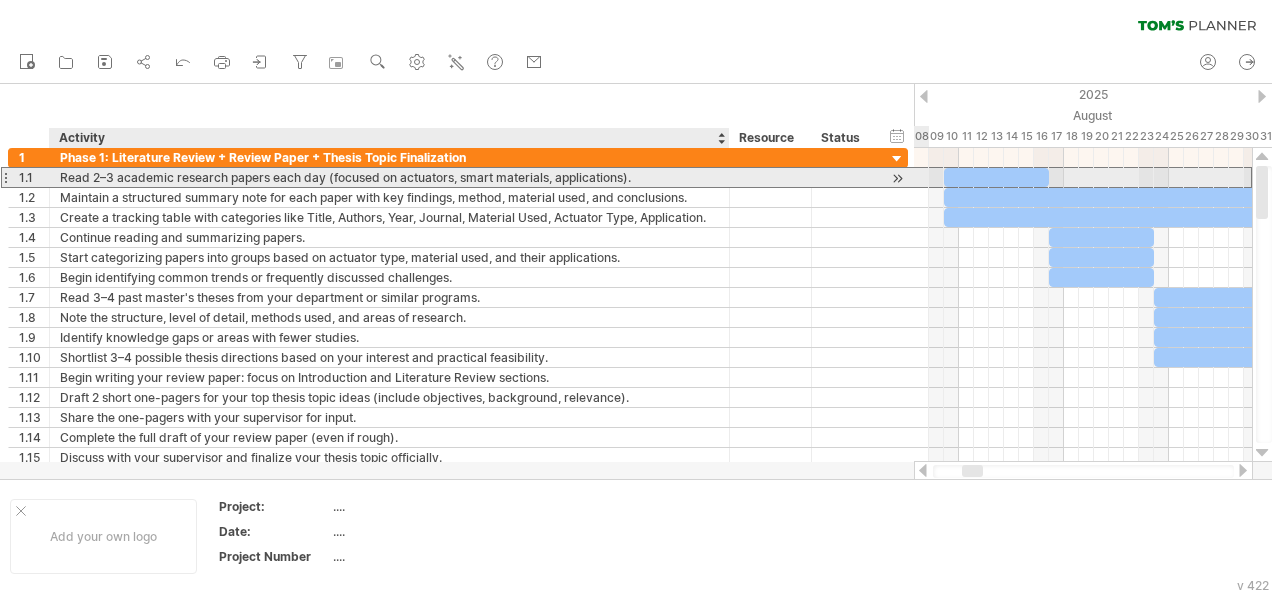 click on "Read 2–3 academic research papers each day (focused on actuators, smart materials, applications)." at bounding box center [389, 177] 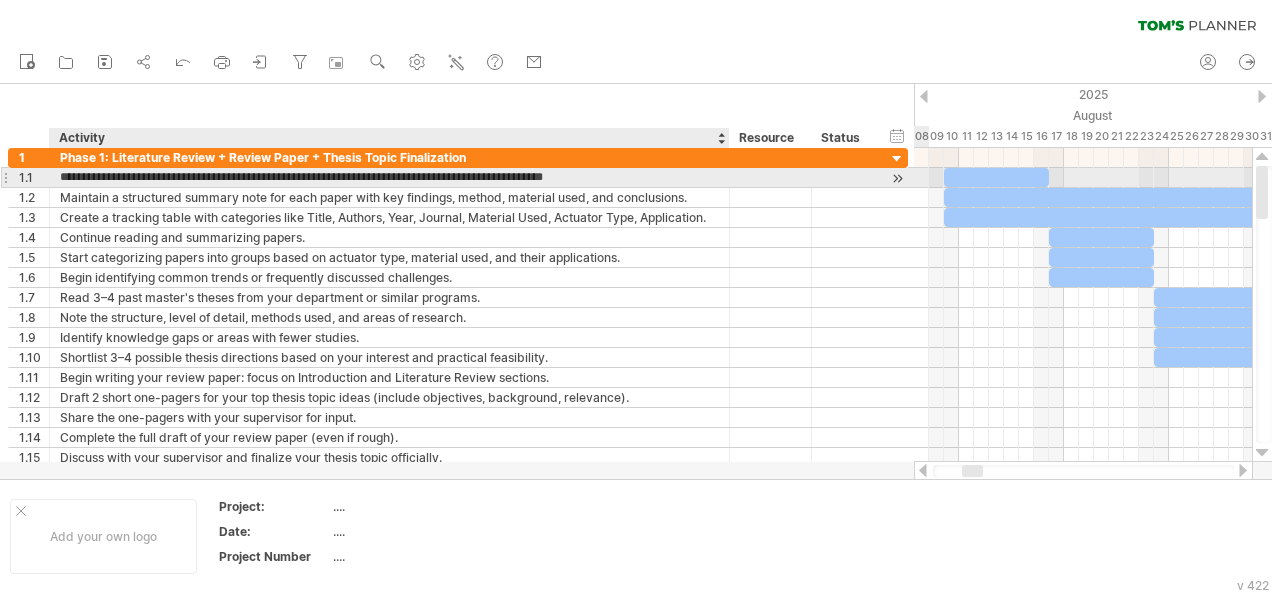 click on "**********" at bounding box center (389, 177) 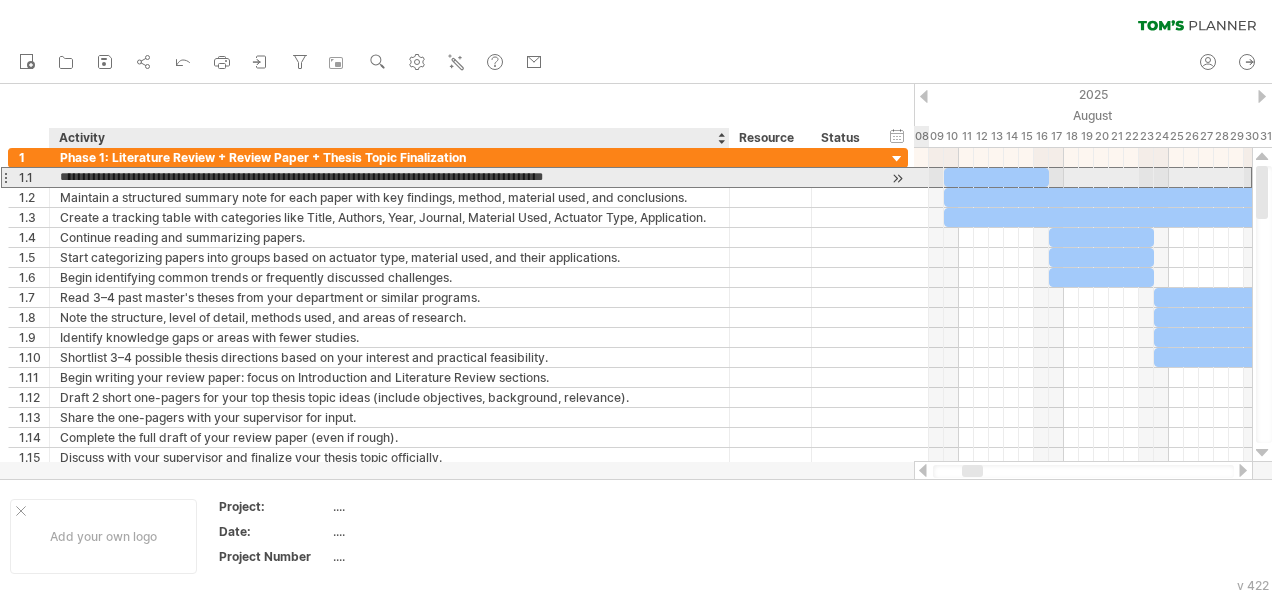 click on "**********" at bounding box center (389, 177) 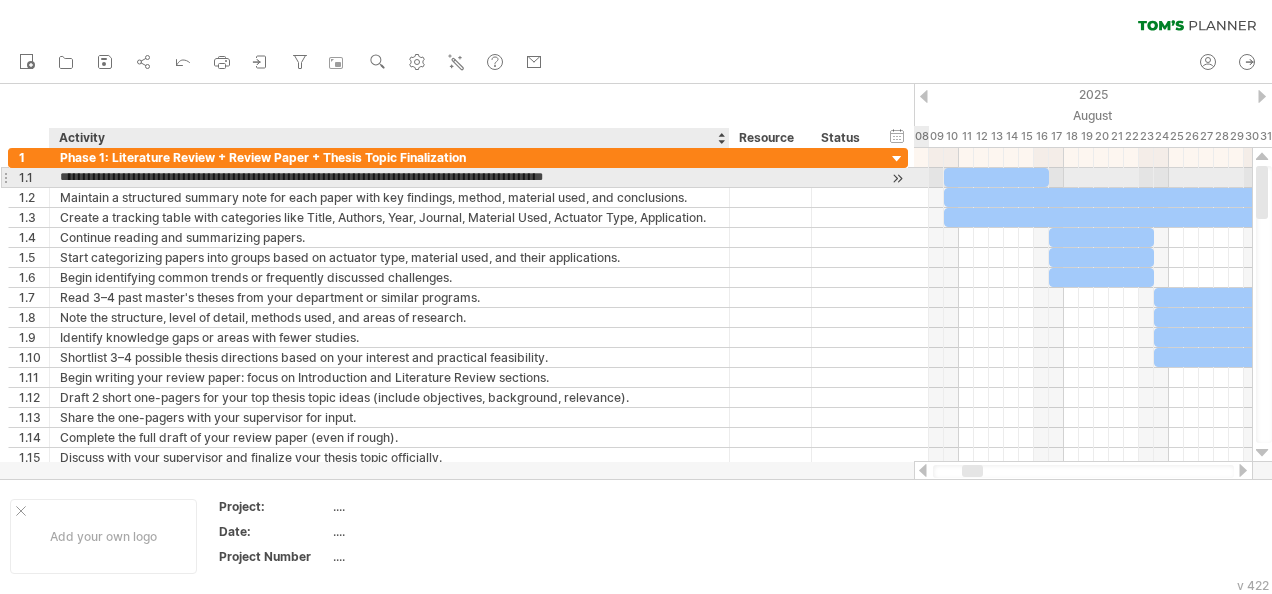 click on "**********" at bounding box center [389, 177] 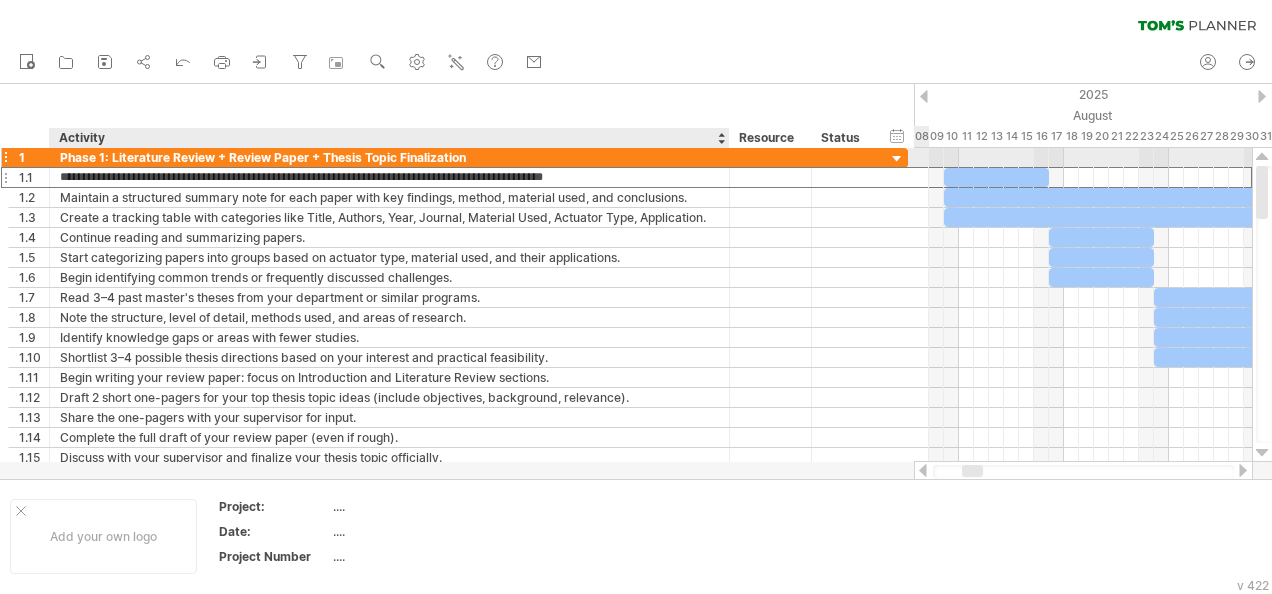 drag, startPoint x: 674, startPoint y: 176, endPoint x: 66, endPoint y: 159, distance: 608.2376 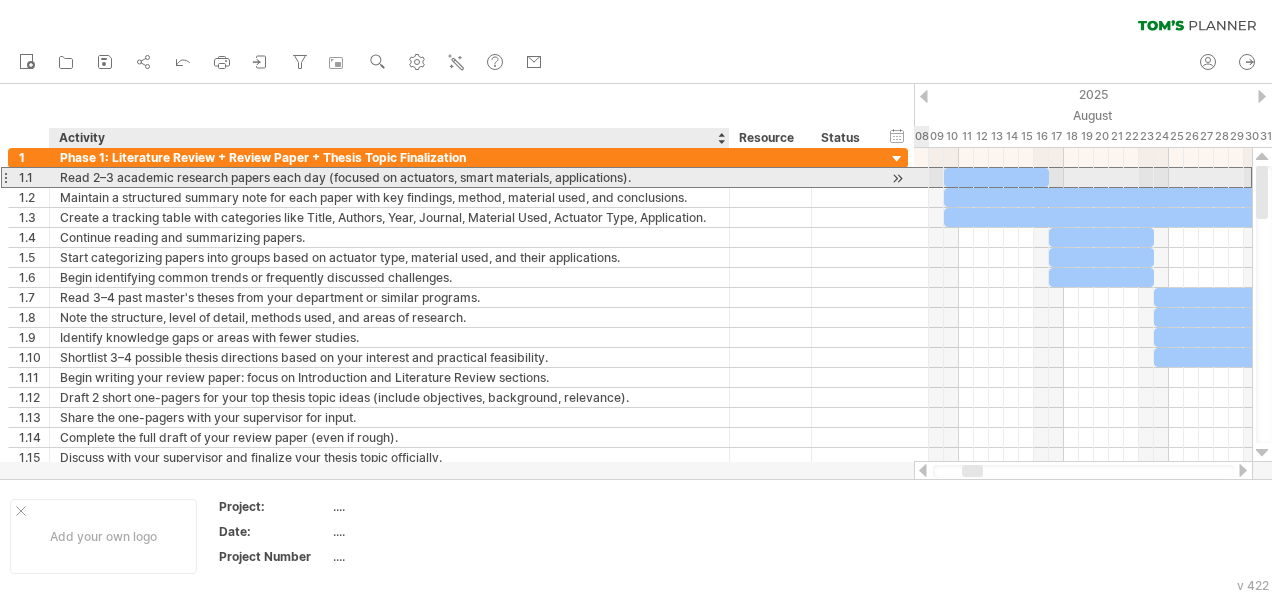 click on "Read 2–3 academic research papers each day (focused on actuators, smart materials, applications)." at bounding box center (389, 177) 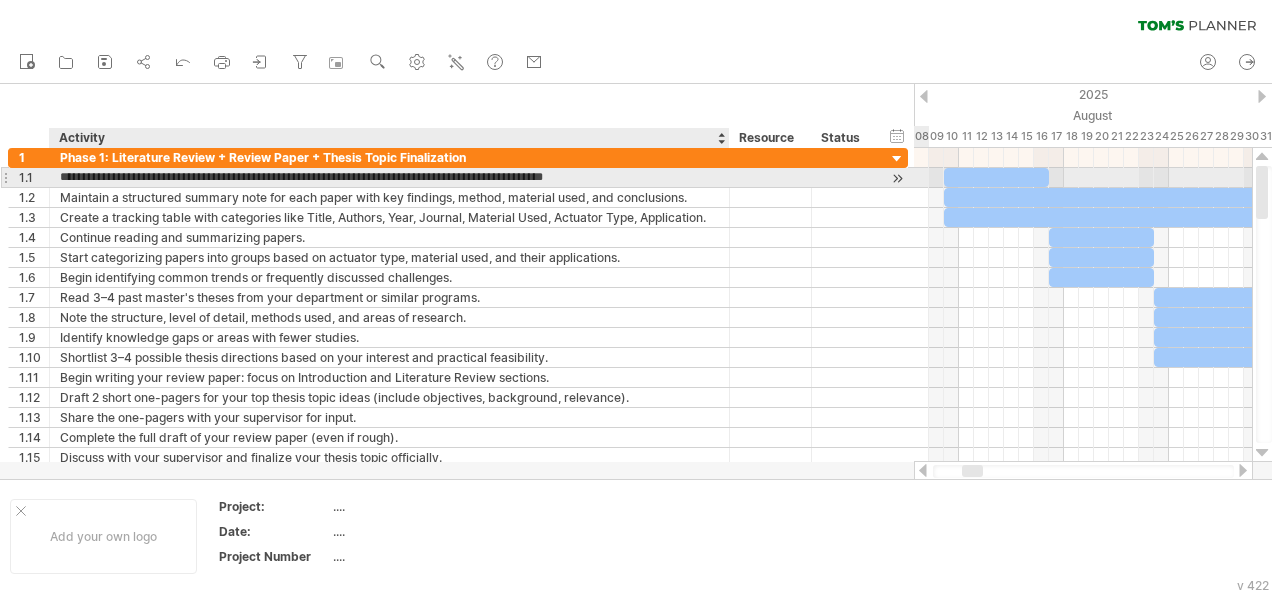 click on "**********" at bounding box center [389, 177] 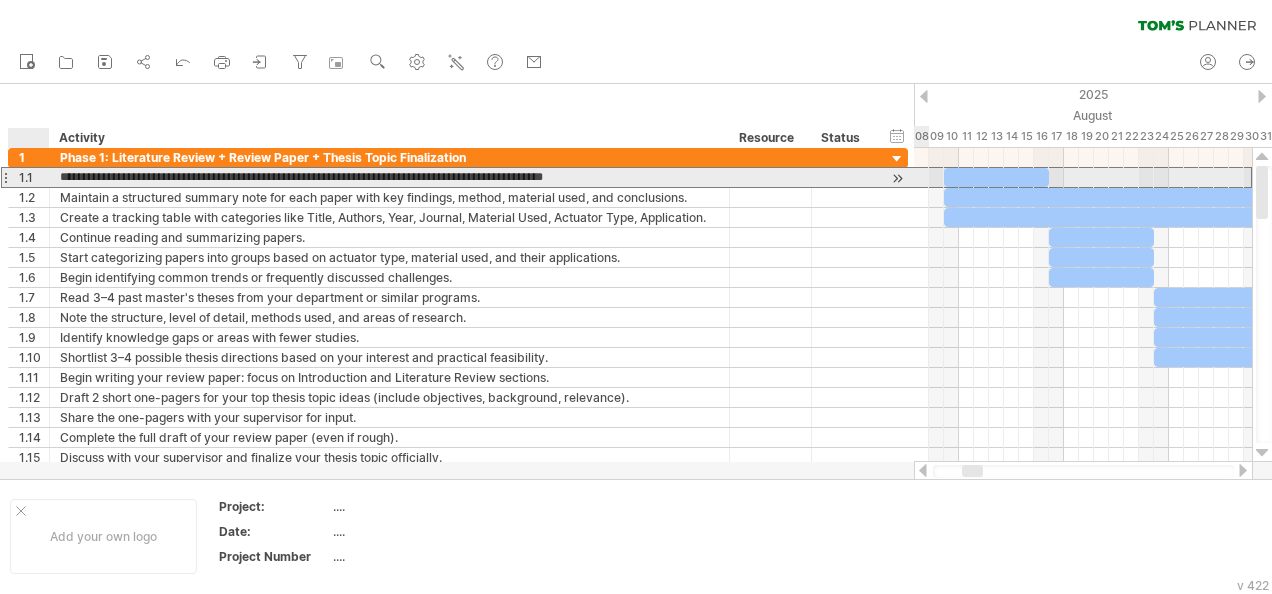 drag, startPoint x: 660, startPoint y: 179, endPoint x: 54, endPoint y: 170, distance: 606.06683 